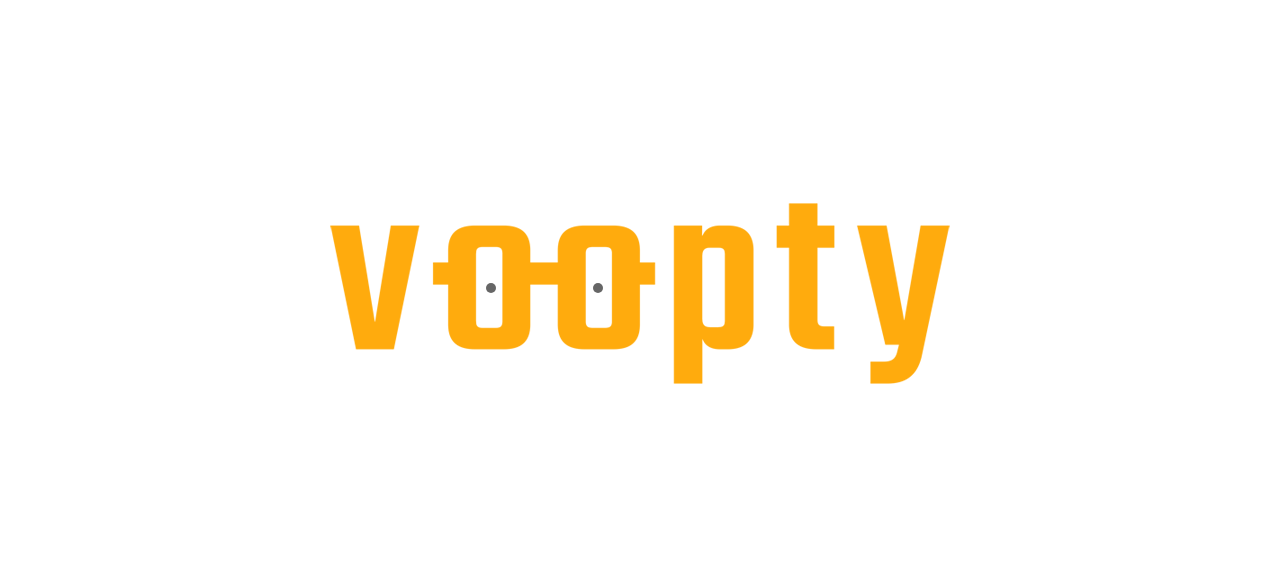scroll, scrollTop: 0, scrollLeft: 0, axis: both 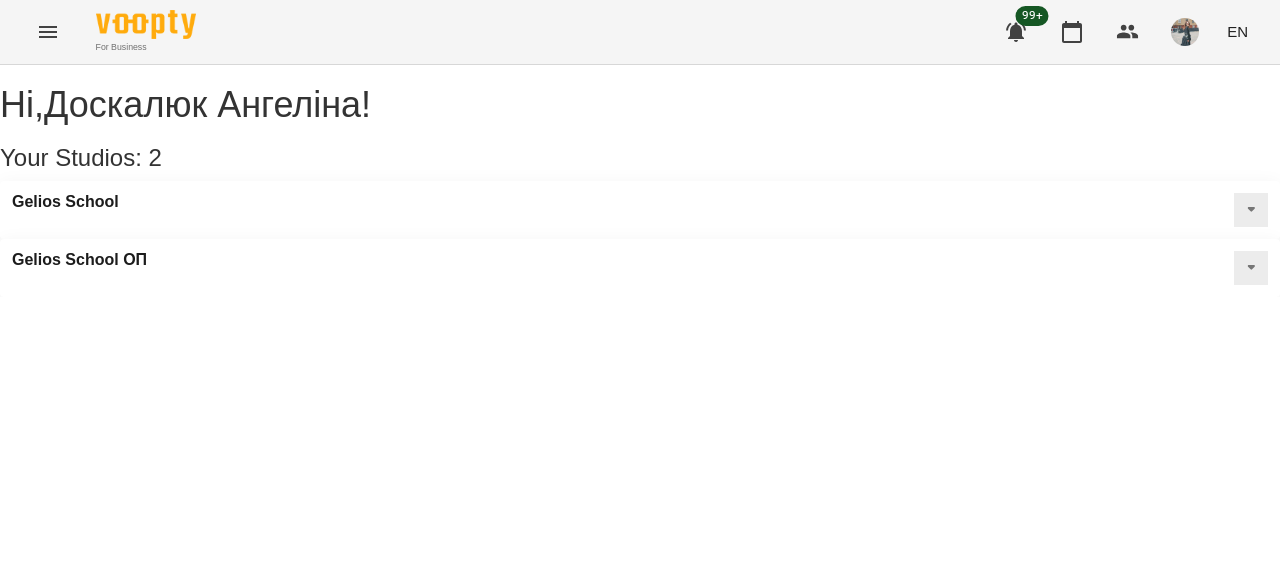 click 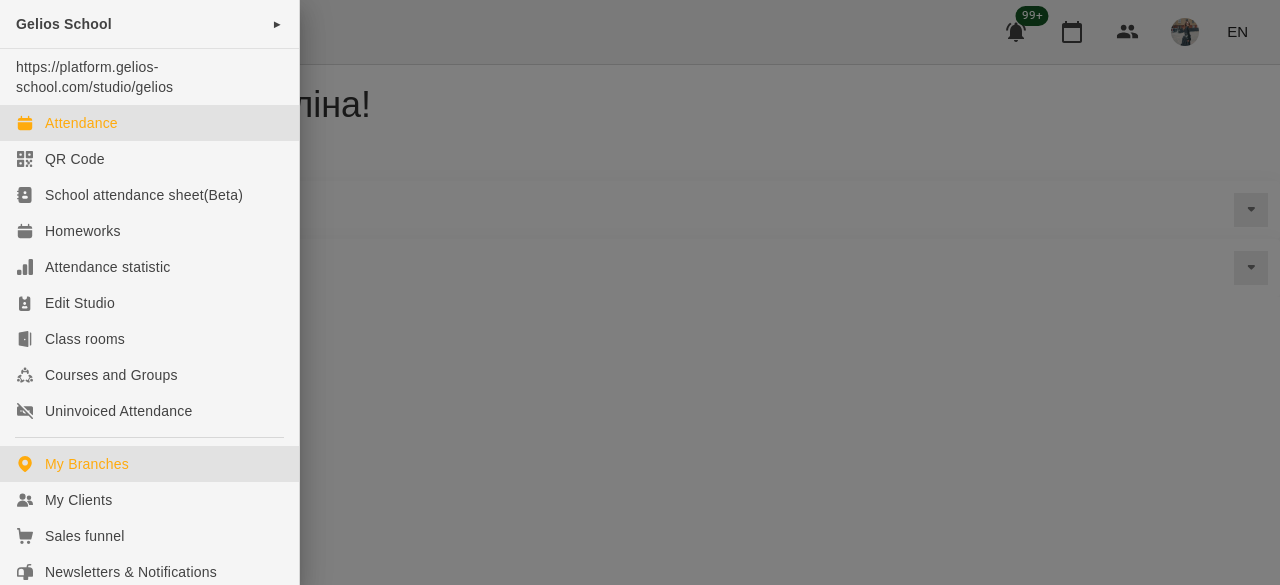 click on "Attendance" at bounding box center [149, 123] 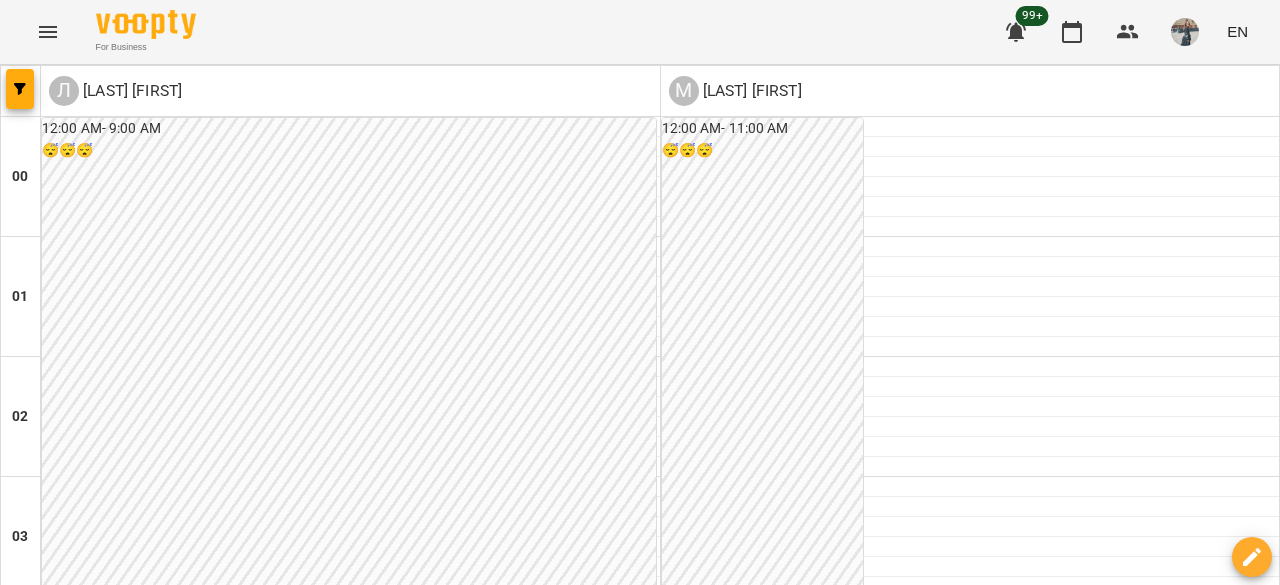 click on "Л   Луньова [FIRST] М   Мосюра [FIRST] 00 01 02 03 04 05 06 07 08 09 10 11 12 13 14 15 16 17 18 19 20 21 22 23 12:00 AM -   9:00 AM 😴😴😴 12:00 PM Луньова [FIRST] [FIRST] [LAST] індивід МА 45 хв 1:00 PM Луньова [FIRST] [FIRST] [LAST]  індивід МА 45 хв 2:00 PM -   11:59 PM 😴😴😴 12:00 AM -   11:00 AM 😴😴😴 10:00 AM Мосюра [FIRST] індивід шч 45 хв - [LAST] [FIRST] 11:00 AM Мосюра [FIRST] індивід МА 45 хв - [LAST] [FIRST] 12:00 PM Мосюра [FIRST] індивід укр мова 45 хв - [FIRST] [LAST] 2:30 PM Мосюра [FIRST] індивід шч 45 хв - [FIRST] [FIRST] 3:00 PM -   5:00 PM 😴😴😴 4:00 PM Мосюра [FIRST] індивід МА 45 хв - [LAST] [FIRST] 5:00 PM Мосюра [FIRST] індивід шч 45 хв - [FIRST] [FIRST]  7:00 PM - -" at bounding box center [640, 1531] 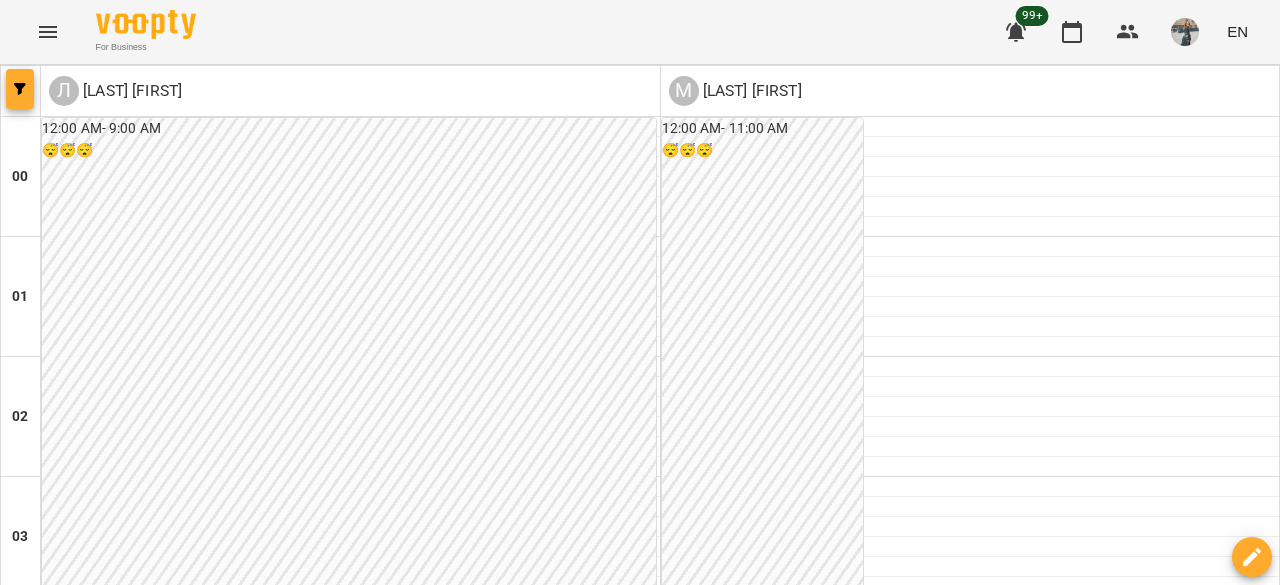 click at bounding box center [20, 89] 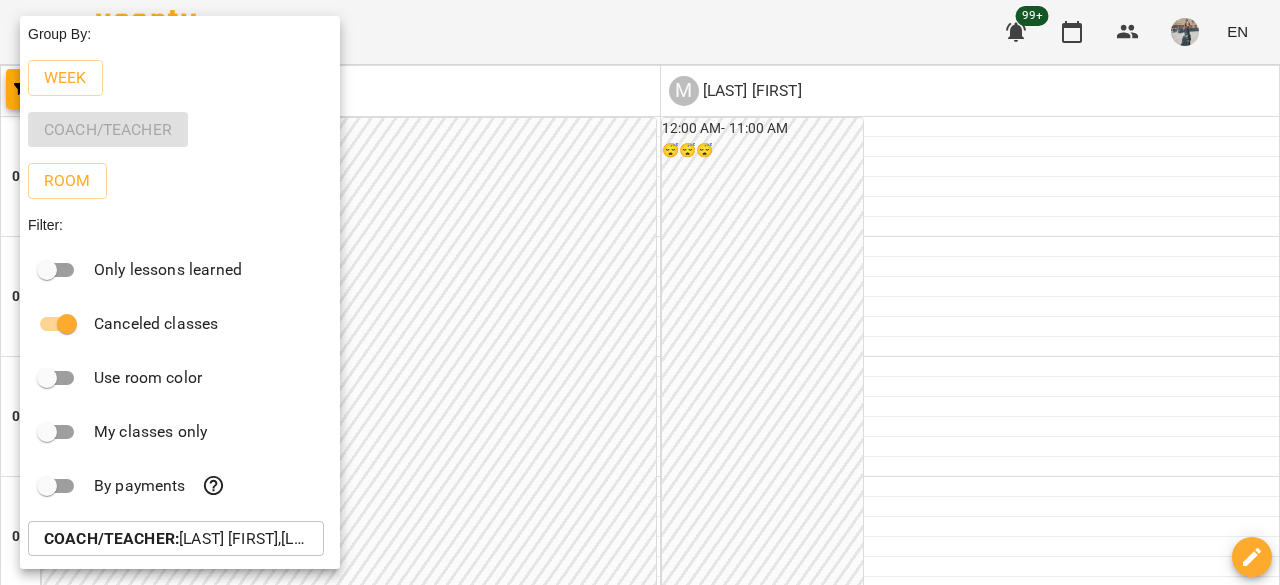 click on "Coach/Teacher : [LAST] [FIRST],[LAST] [FIRST]" at bounding box center (176, 539) 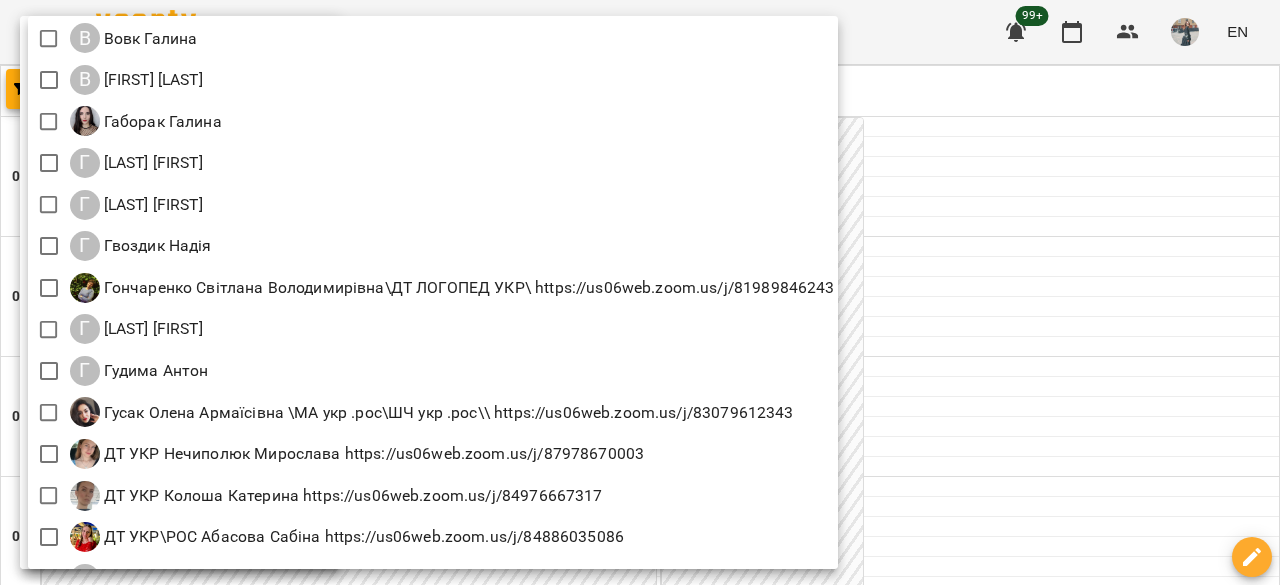 scroll, scrollTop: 800, scrollLeft: 0, axis: vertical 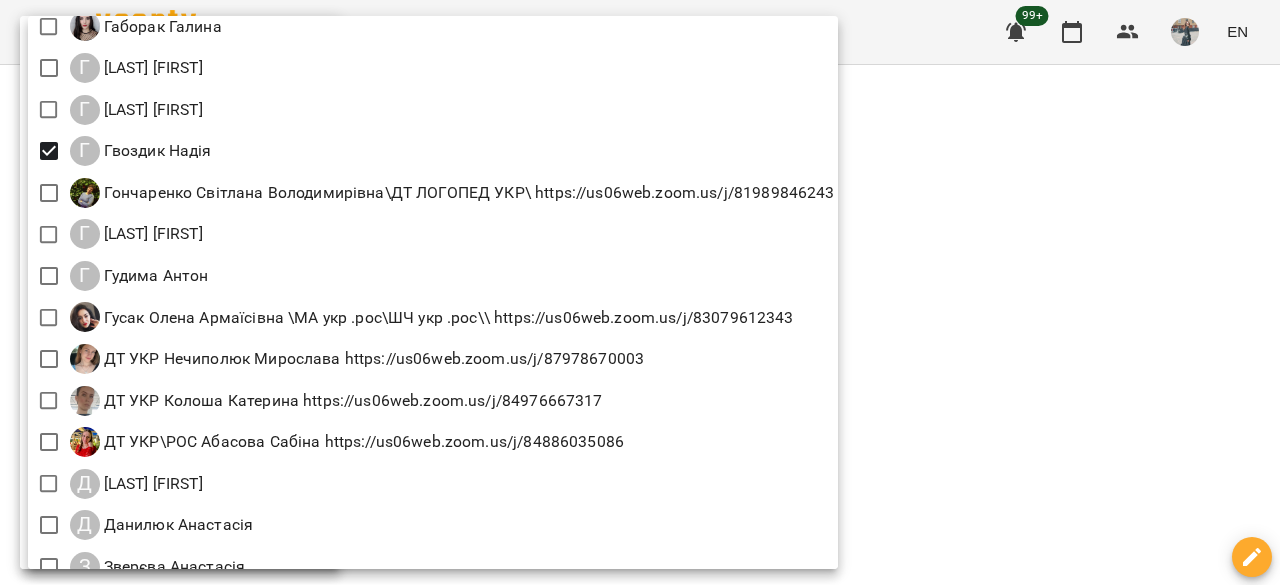 click at bounding box center (640, 292) 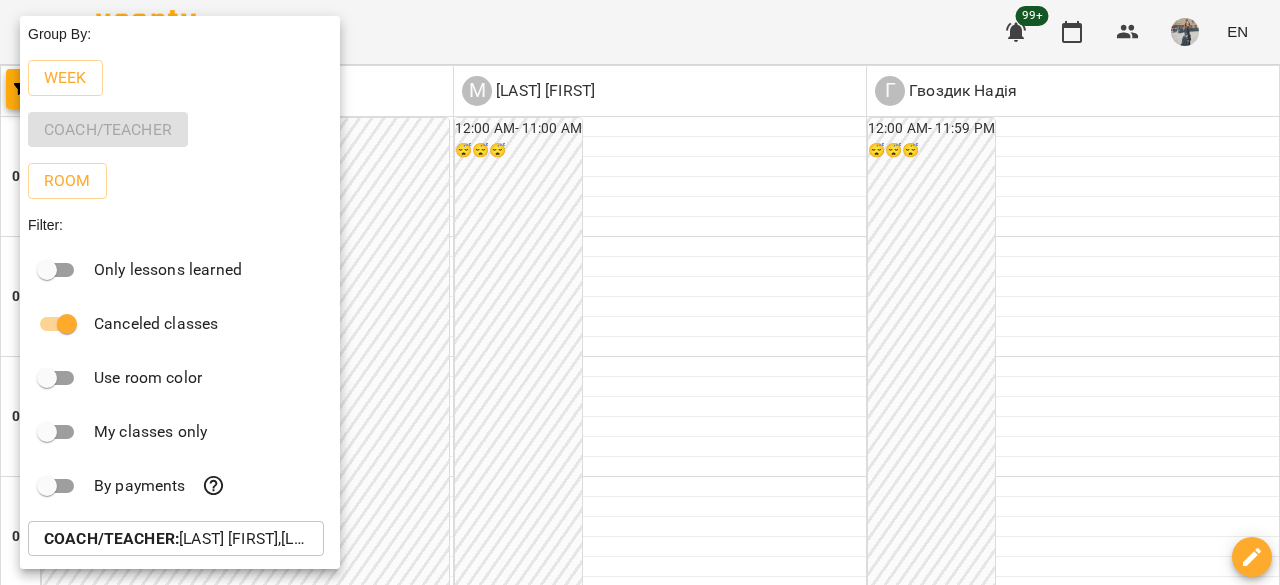 click on "Coach/Teacher : [LAST] [FIRST],[LAST] [FIRST],[LAST] [FIRST]" at bounding box center (176, 539) 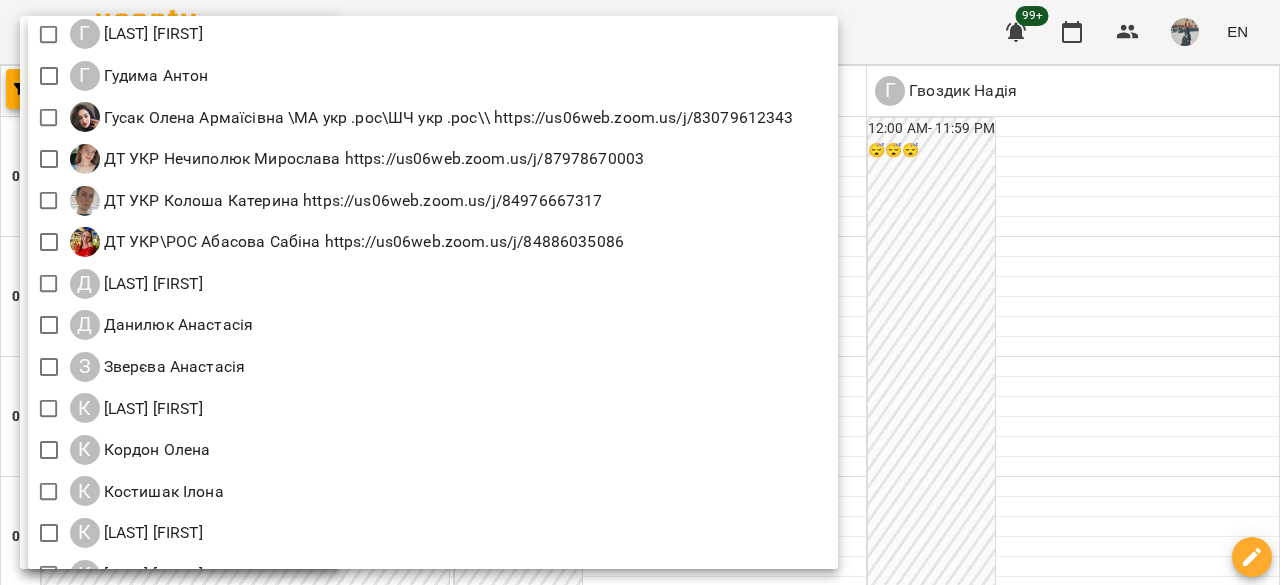 scroll, scrollTop: 800, scrollLeft: 0, axis: vertical 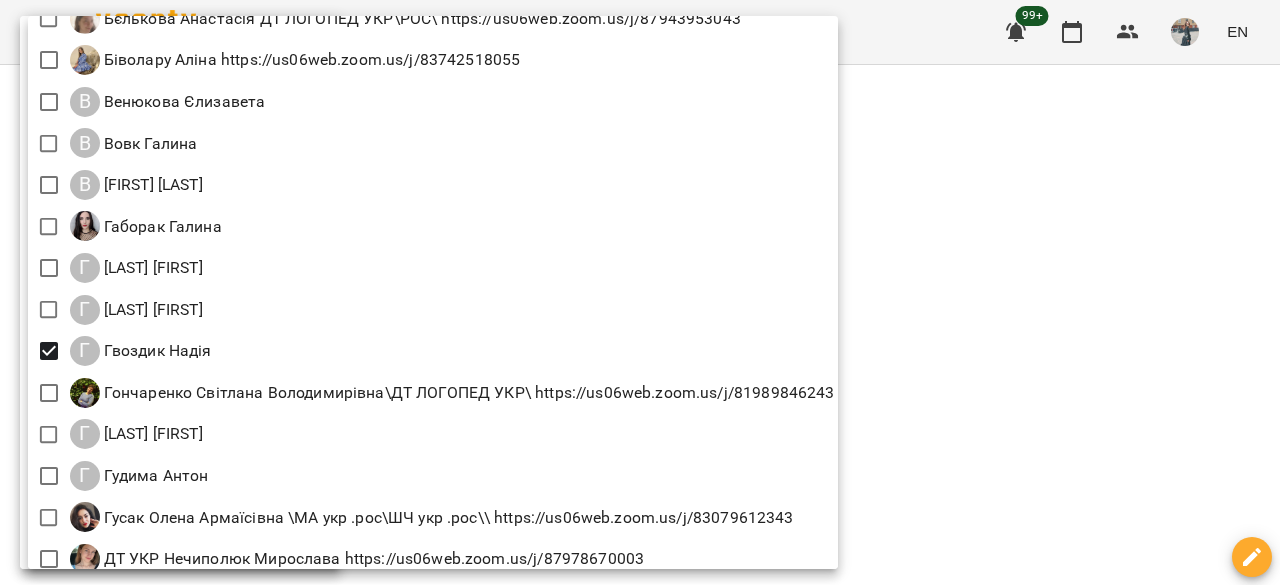 click on "Г   Гаврилевська [FIRST]" at bounding box center [433, 268] 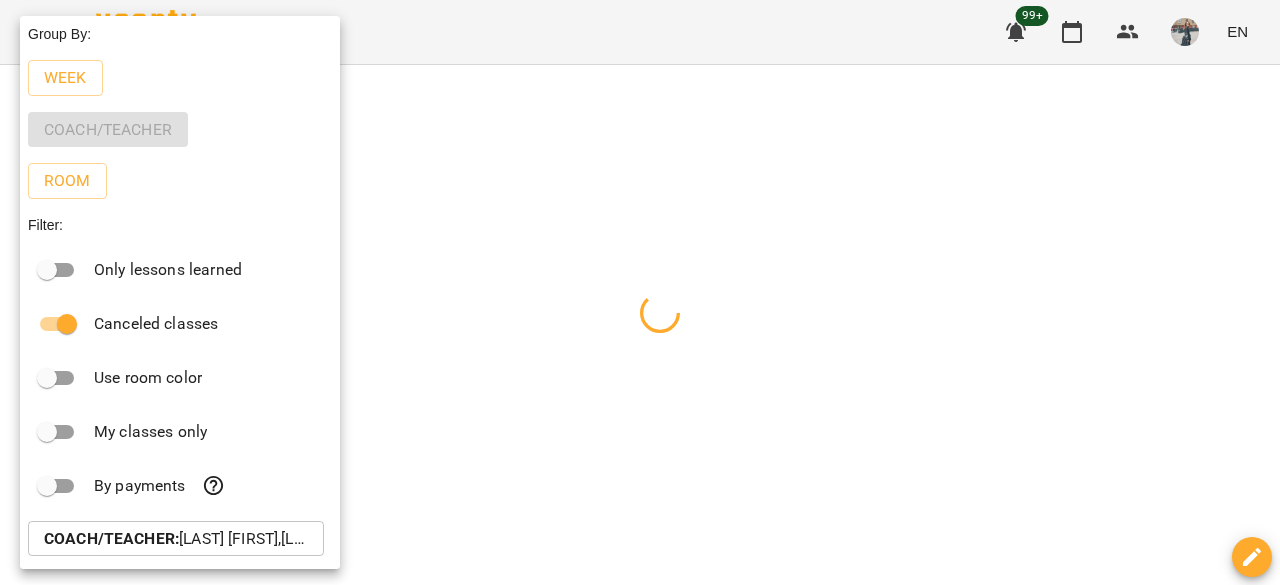 click at bounding box center [640, 292] 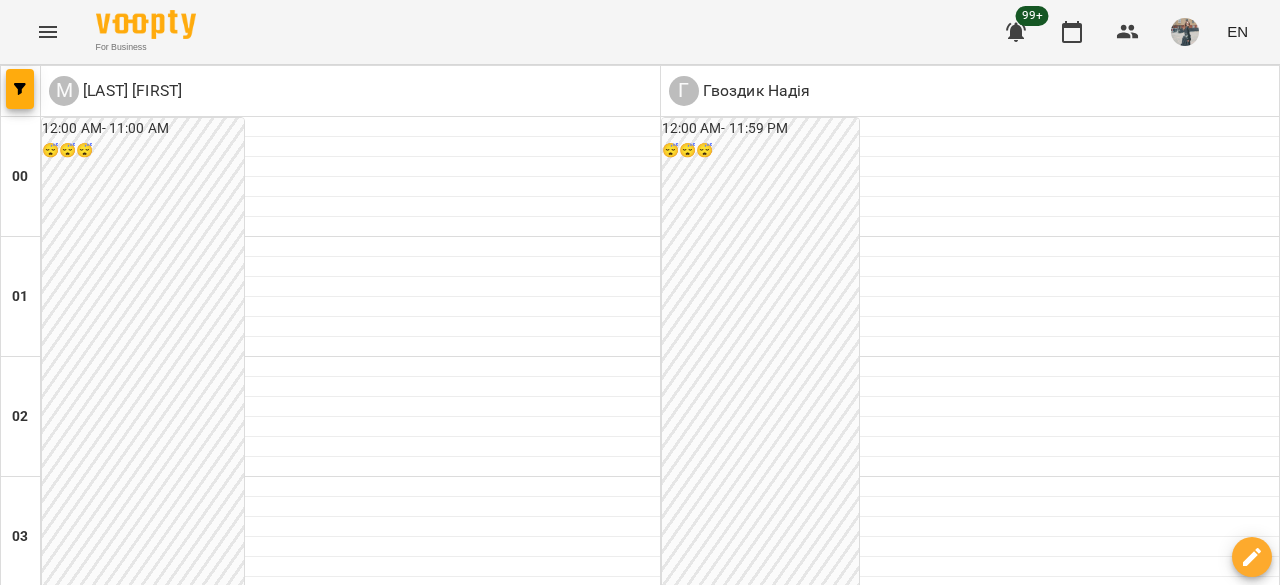 scroll, scrollTop: 1100, scrollLeft: 0, axis: vertical 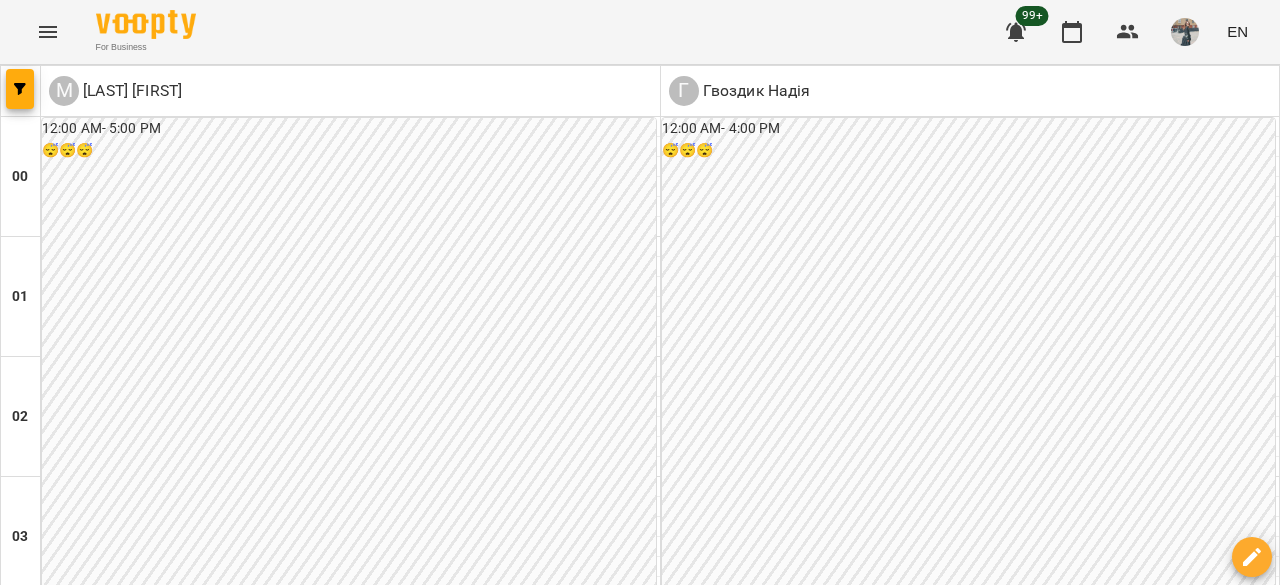 click on "Tue 12 Aug" at bounding box center [386, 3029] 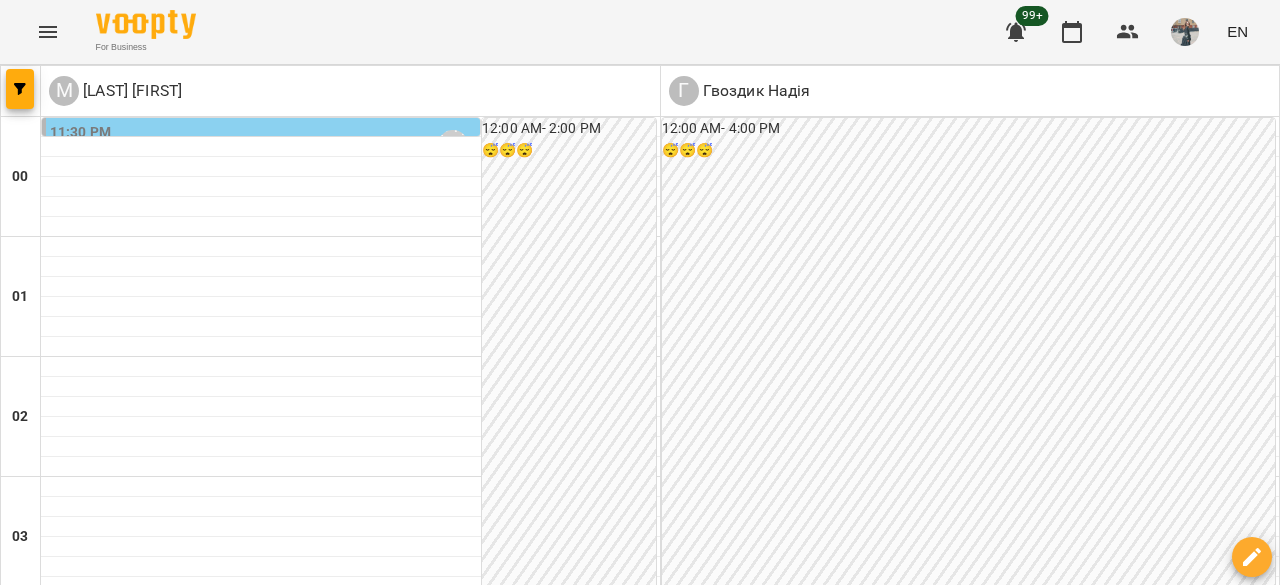 scroll, scrollTop: 1300, scrollLeft: 0, axis: vertical 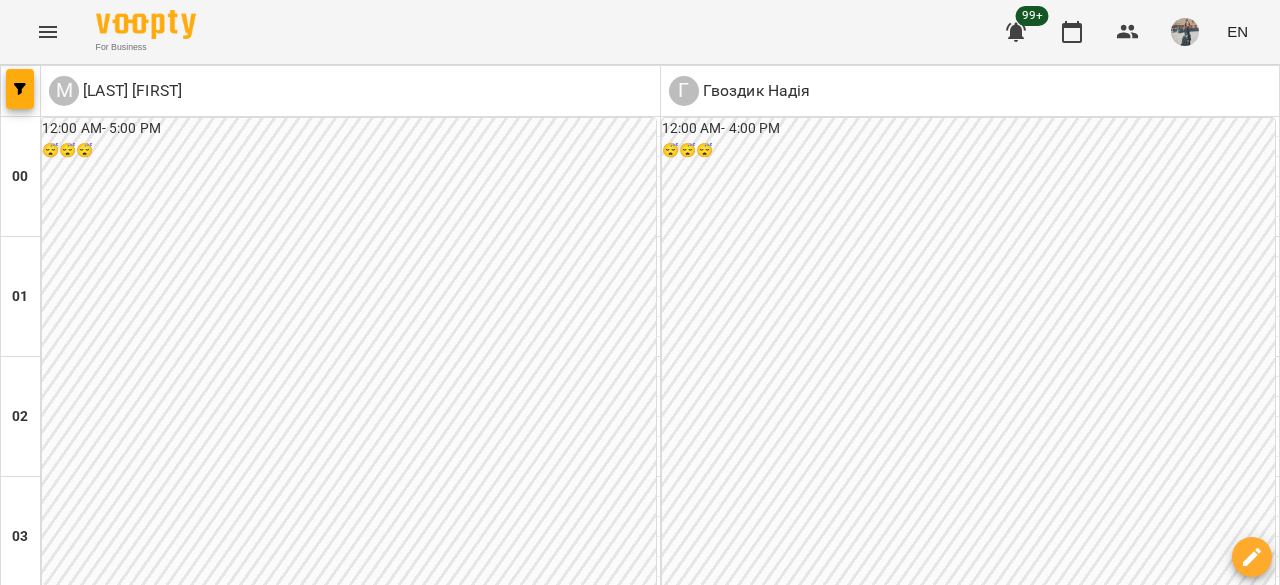 click on "8:00 PM [LAST] [FIRST]" at bounding box center (971, 2545) 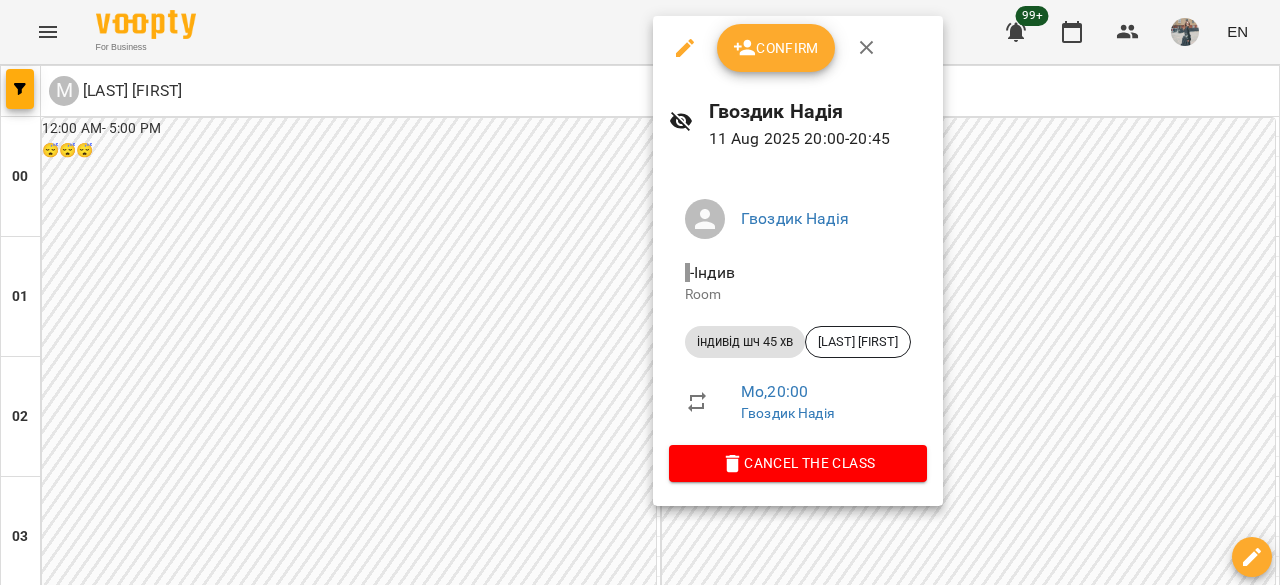 click 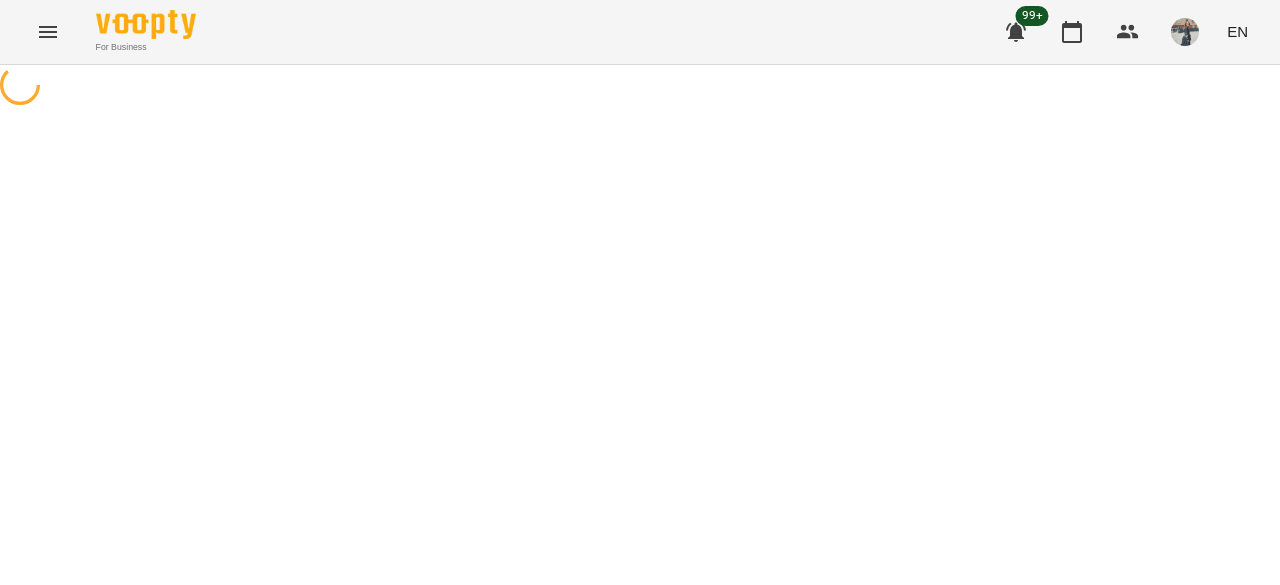 select on "**********" 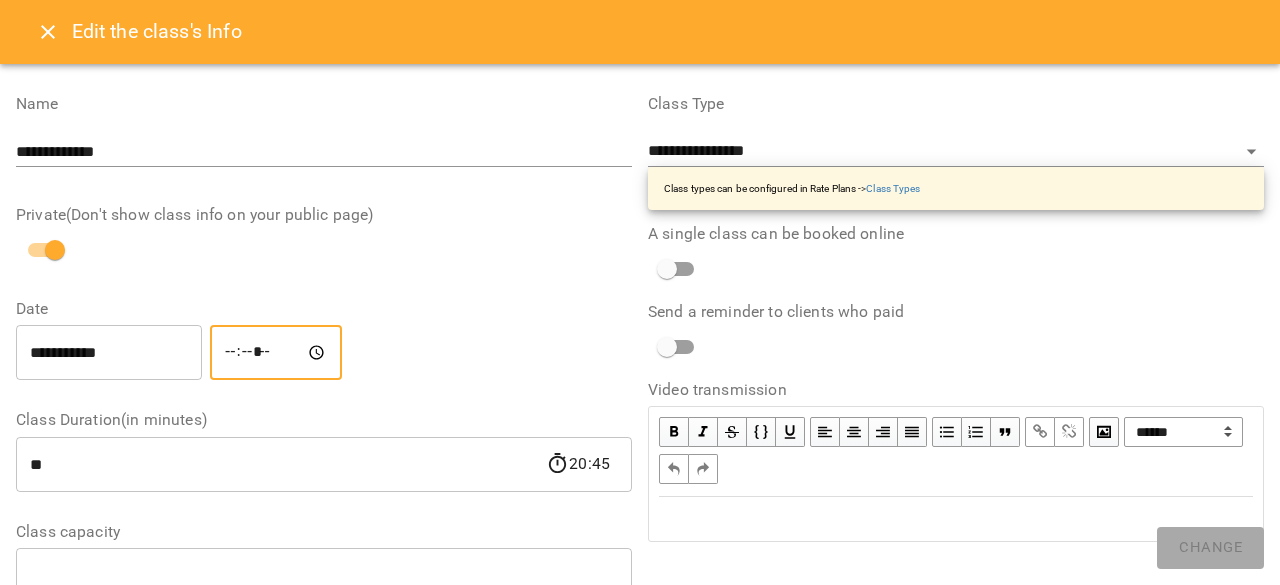 click on "*****" at bounding box center [276, 353] 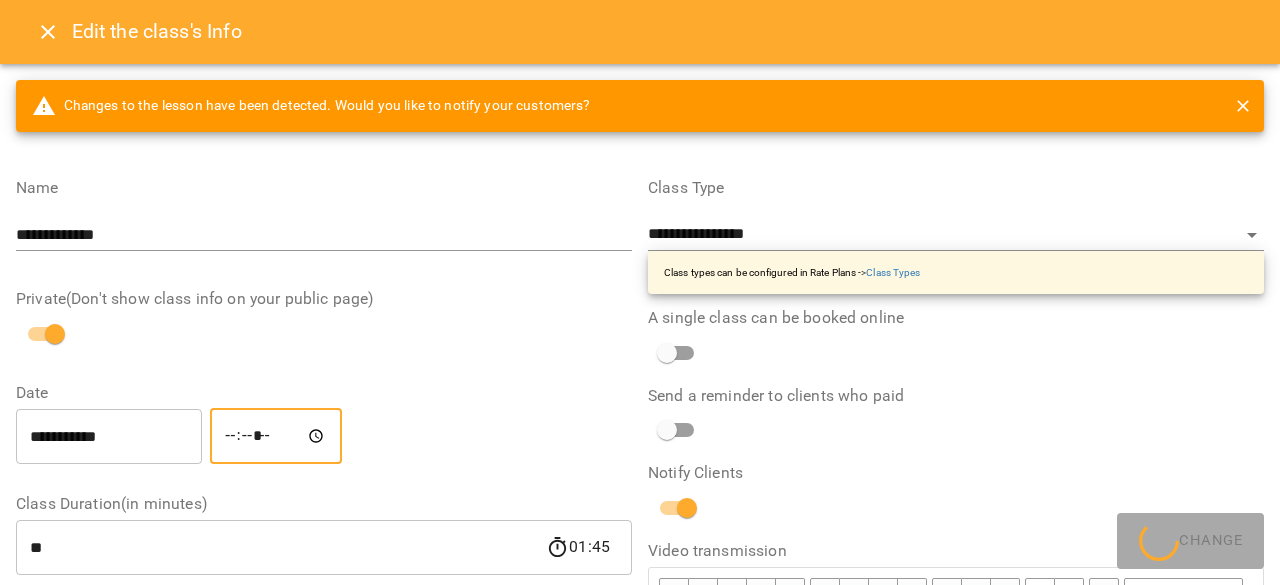 type on "*****" 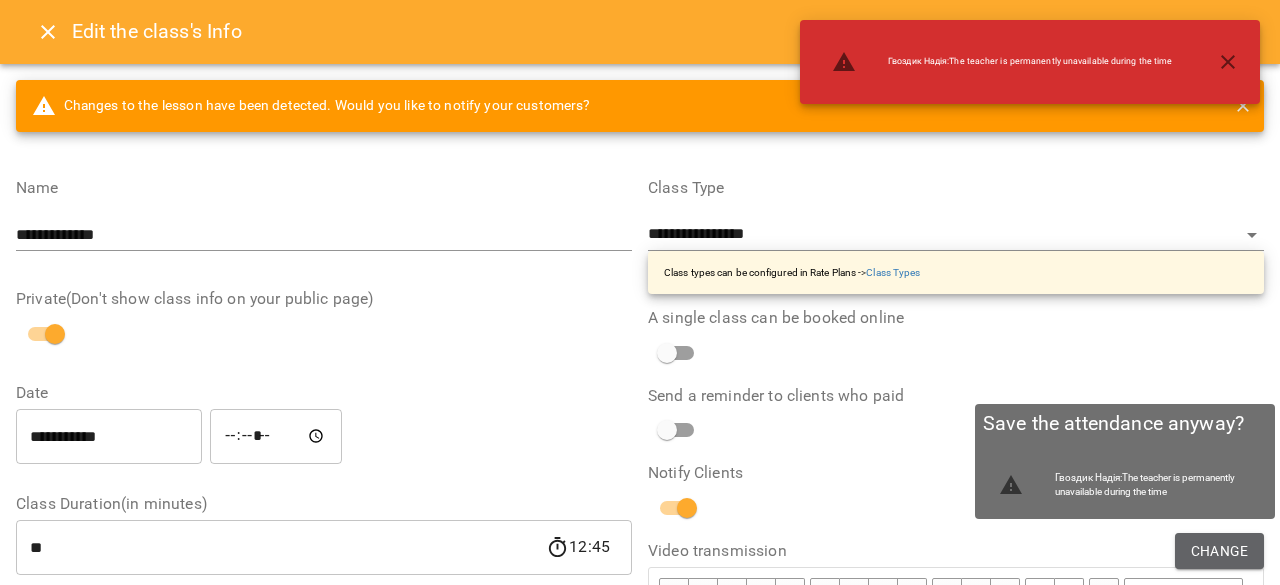 click on "Change" at bounding box center [1219, 551] 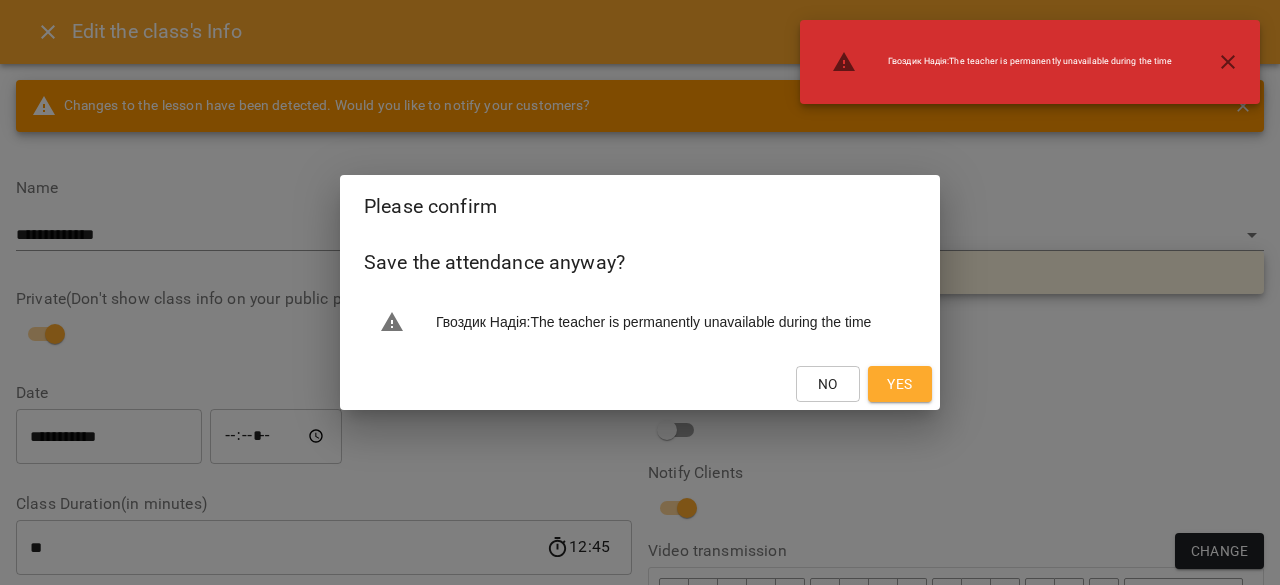 click on "Yes" at bounding box center (899, 384) 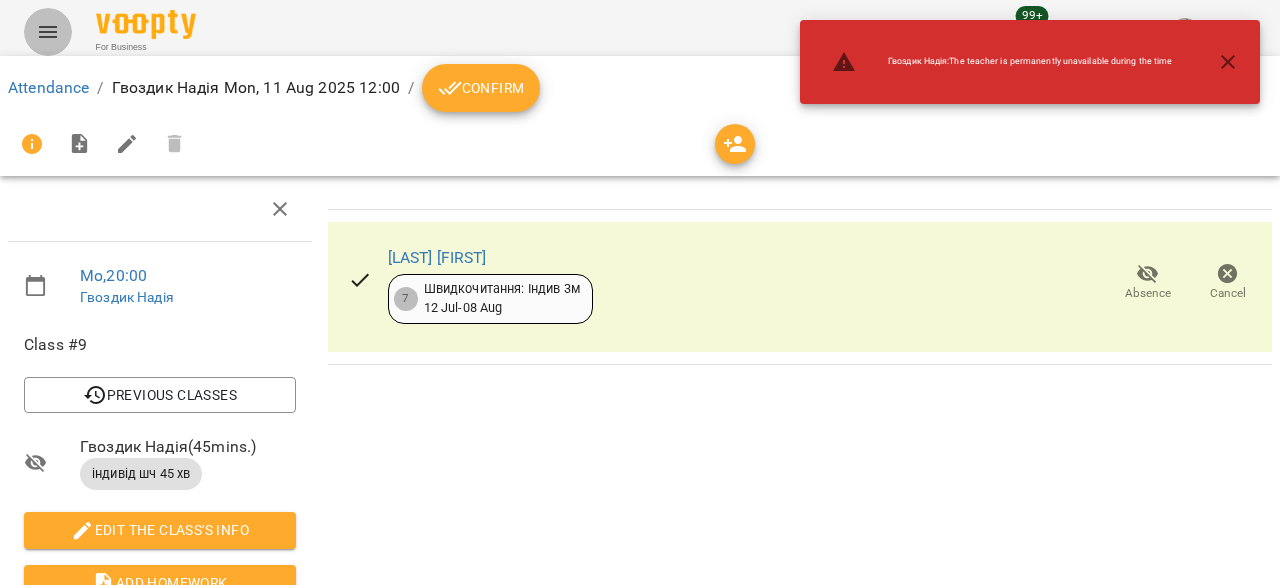 click 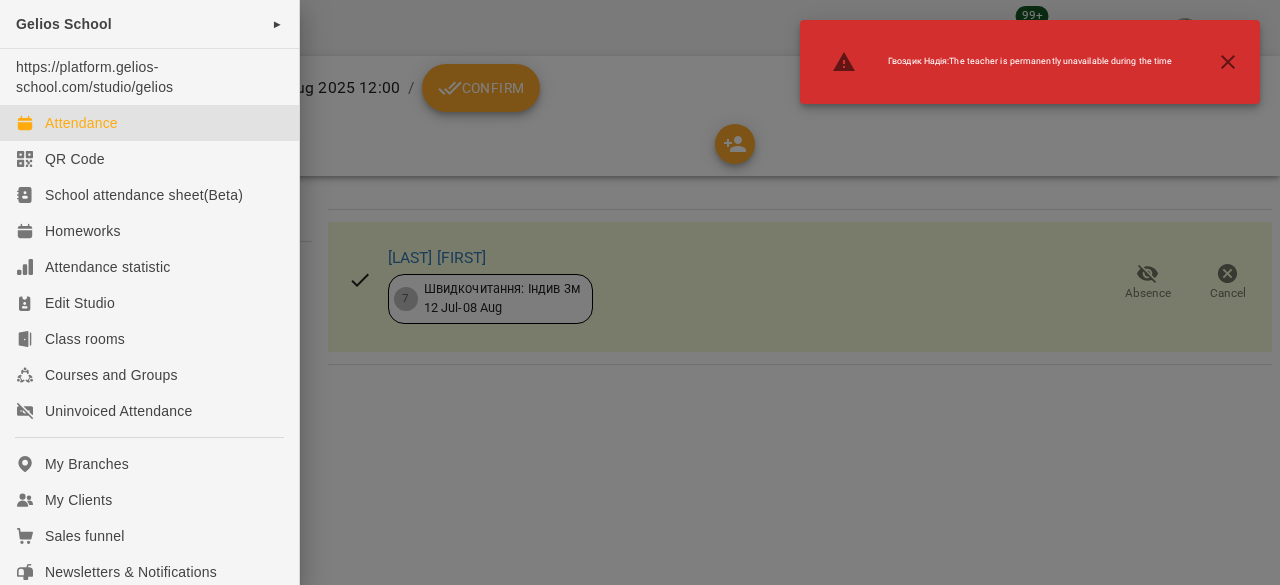 click on "Attendance" at bounding box center (81, 123) 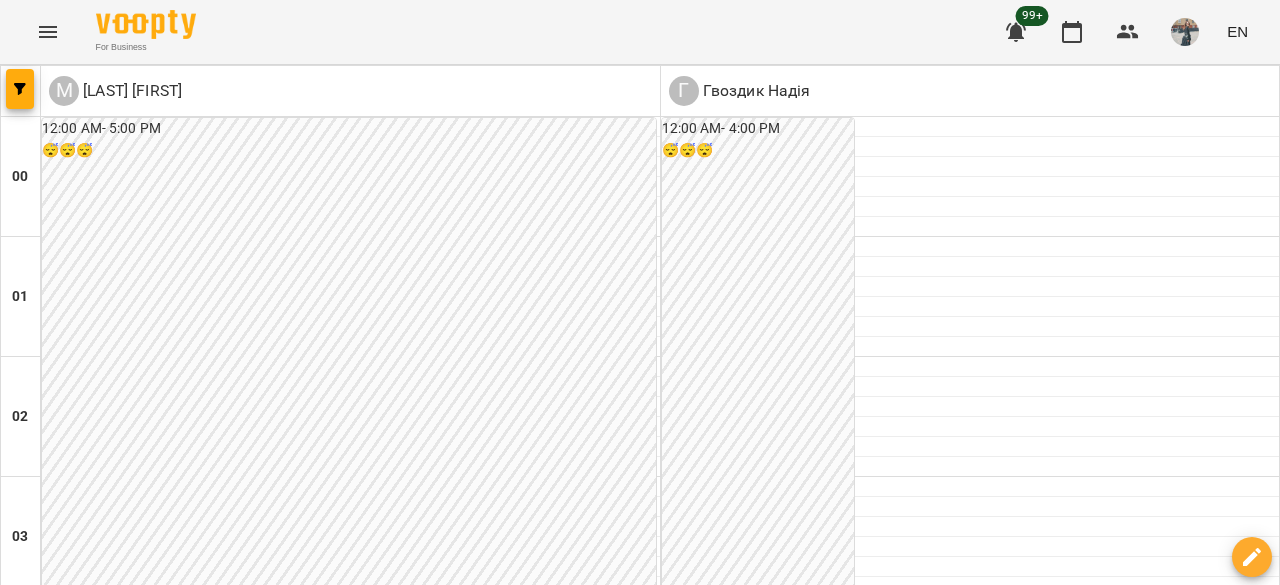 scroll, scrollTop: 1700, scrollLeft: 0, axis: vertical 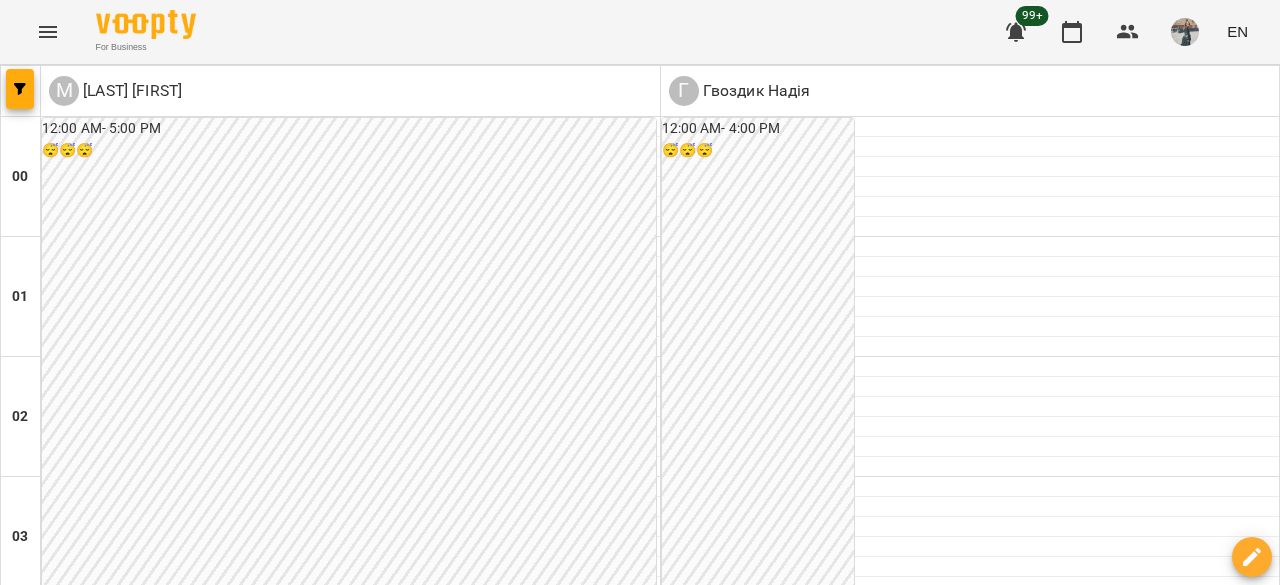 click on "Wed" at bounding box center (559, 3023) 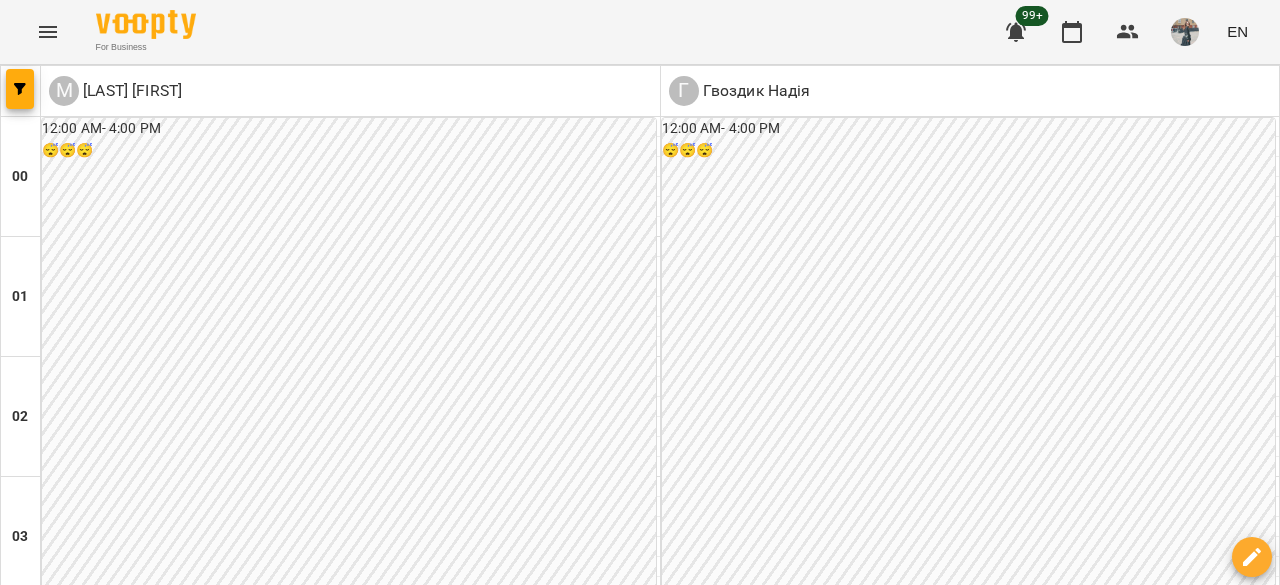 scroll, scrollTop: 2400, scrollLeft: 0, axis: vertical 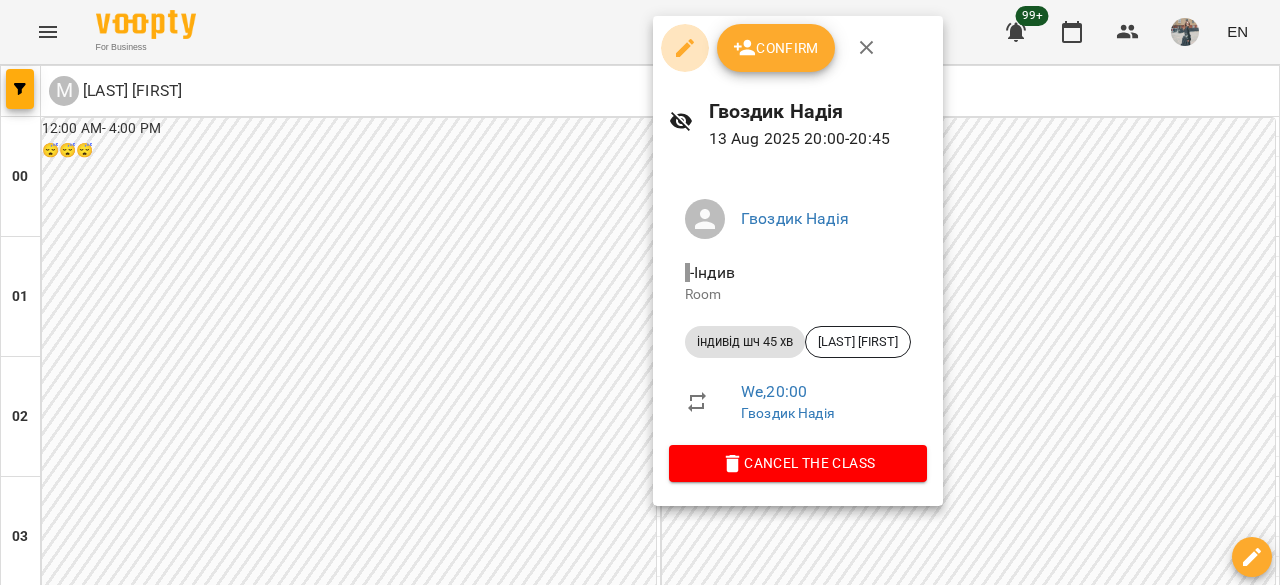 click 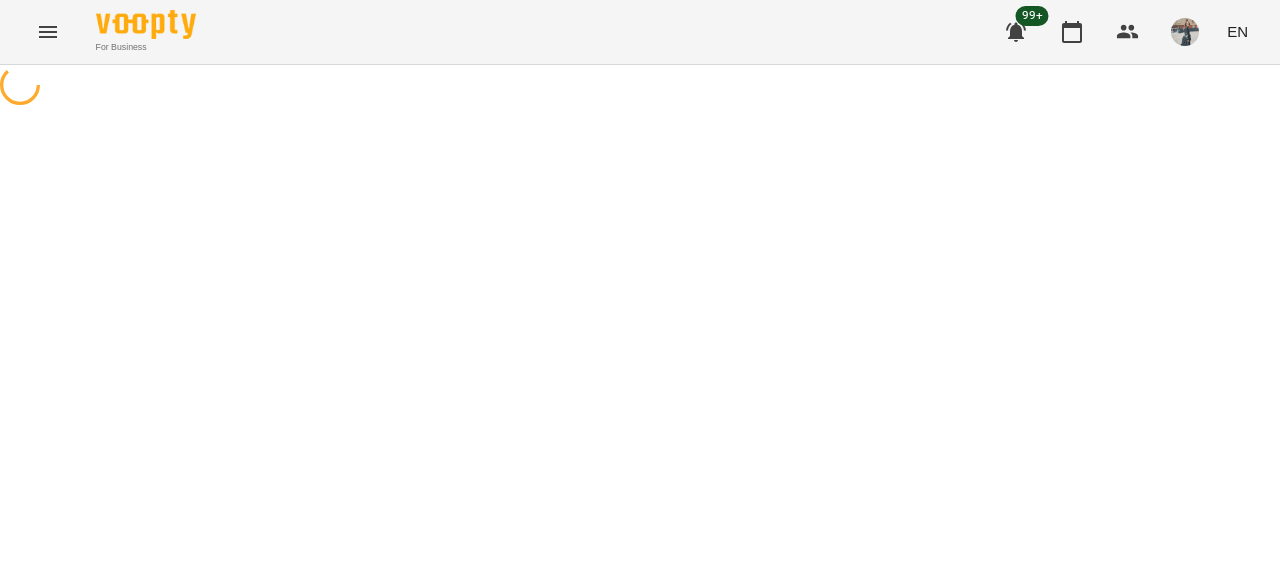select on "**********" 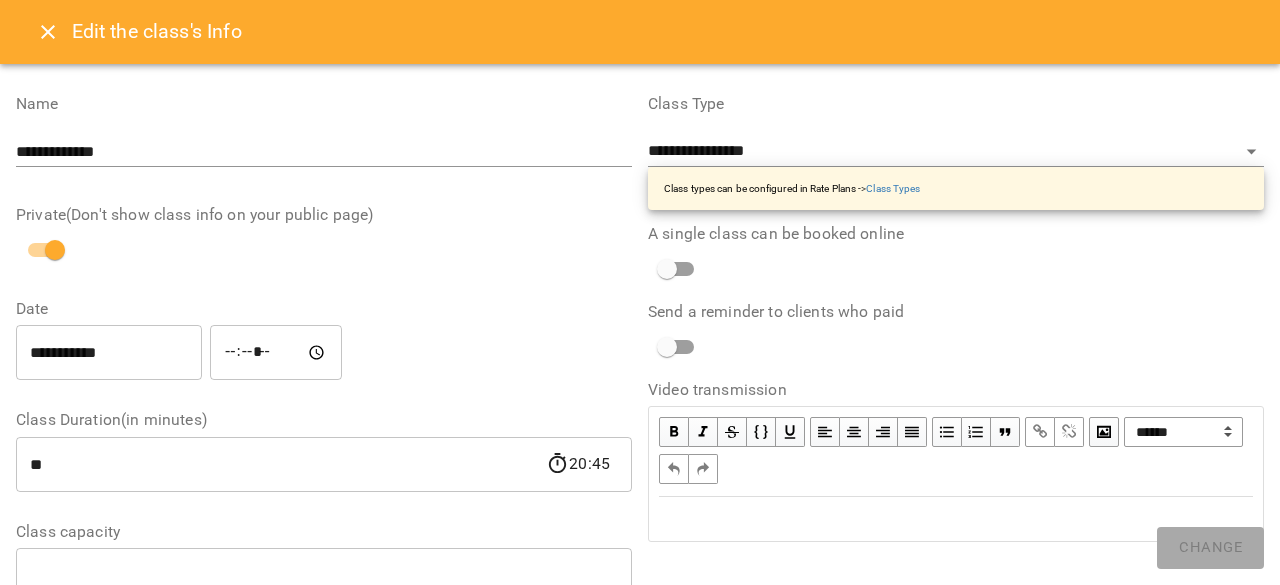 click on "**********" at bounding box center (109, 353) 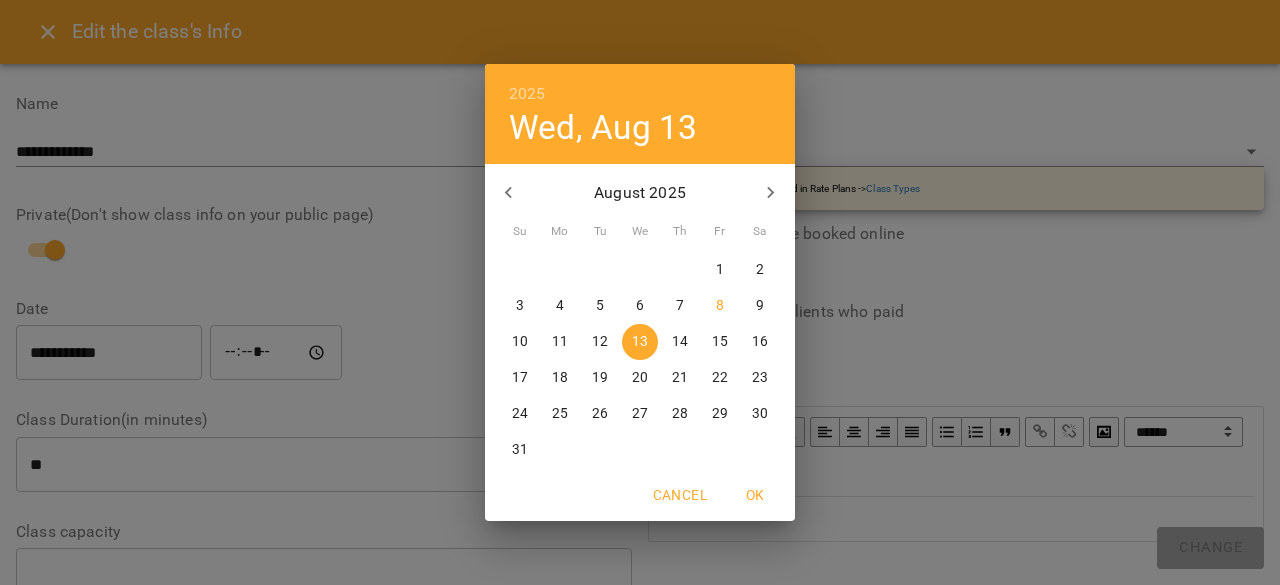 click on "2025 Wed, Aug 13 August 2025 Su Mo Tu We Th Fr Sa 27 28 29 30 31 1 2 3 4 5 6 7 8 9 10 11 12 13 14 15 16 17 18 19 20 21 22 23 24 25 26 27 28 29 30 31 1 2 3 4 5 6 Cancel OK" at bounding box center [640, 292] 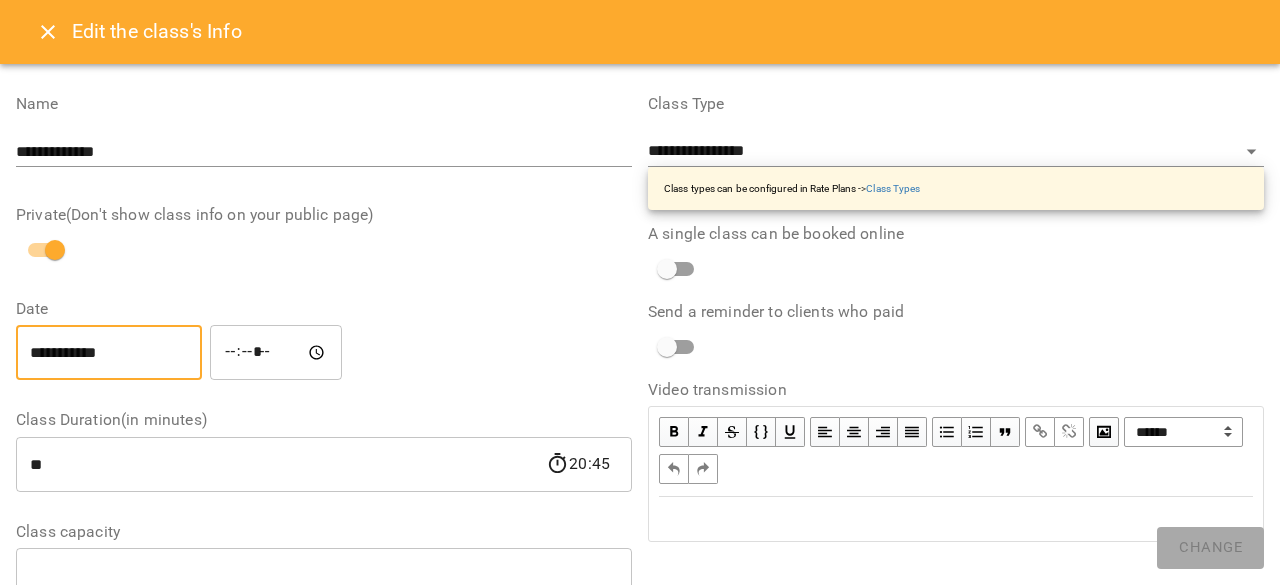 click on "**********" at bounding box center [324, 353] 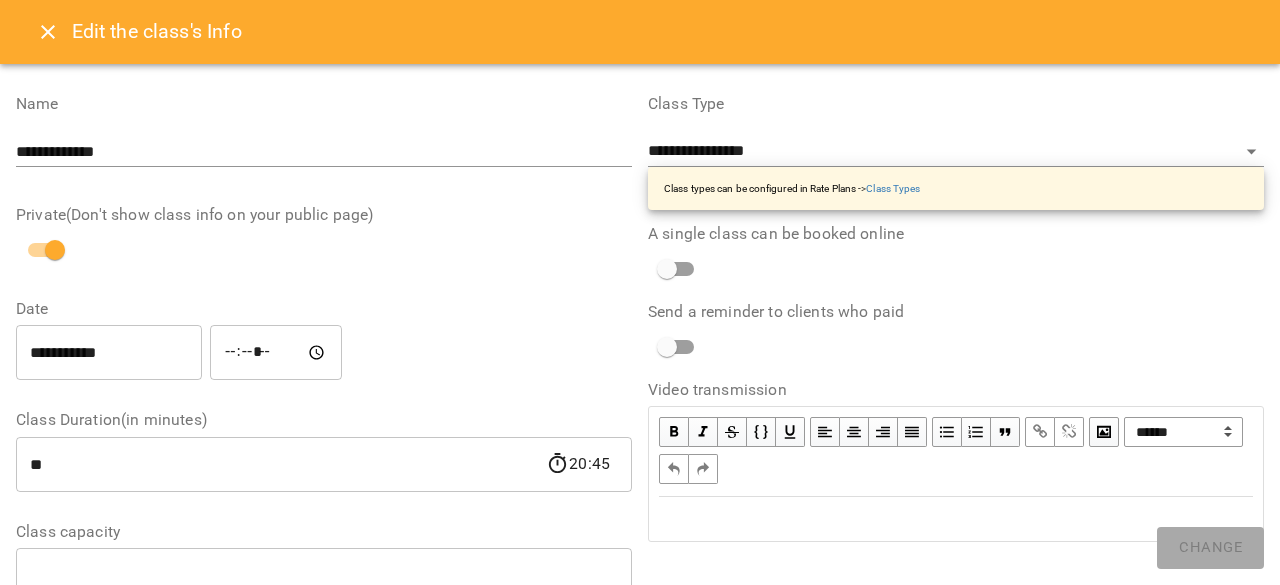 click on "*****" at bounding box center (276, 353) 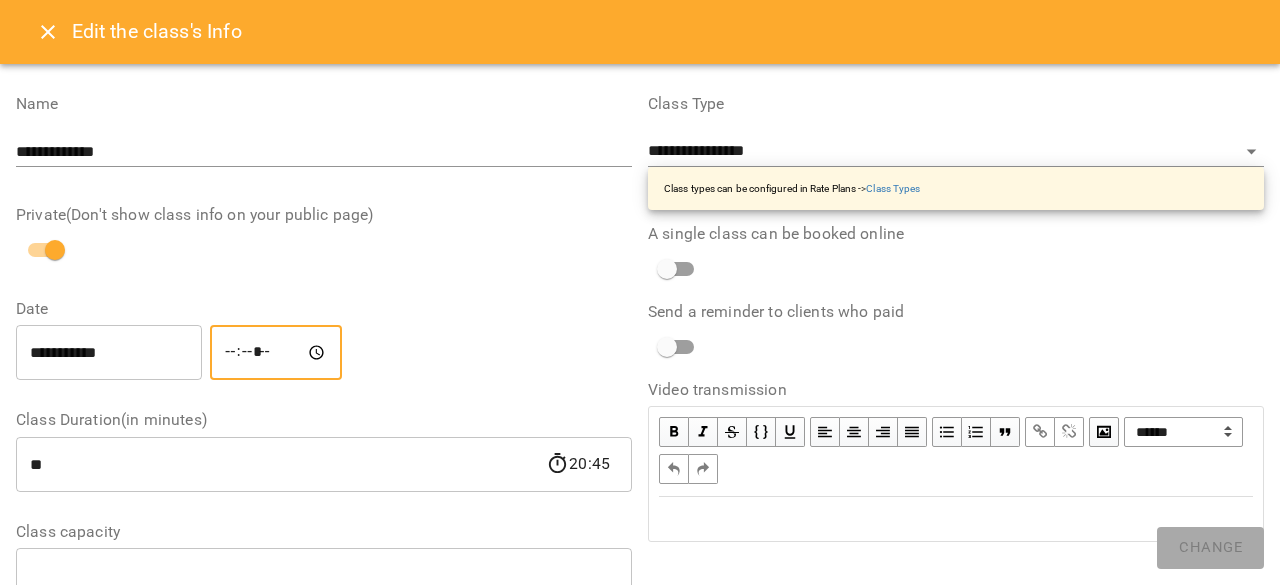 type on "*****" 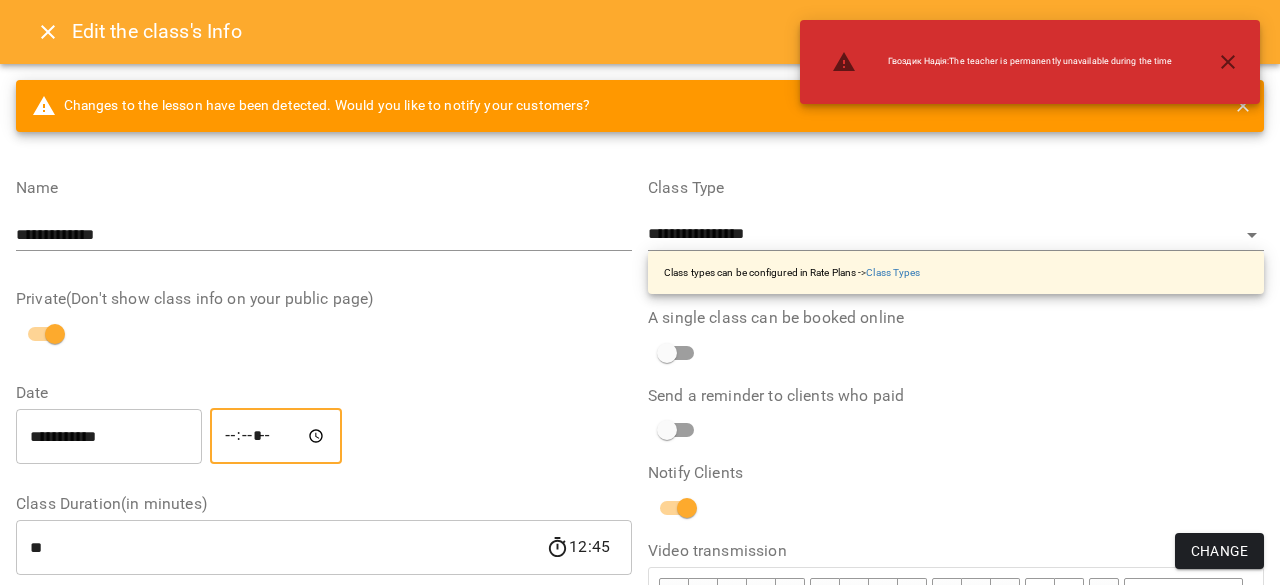 click on "Change" at bounding box center [1219, 551] 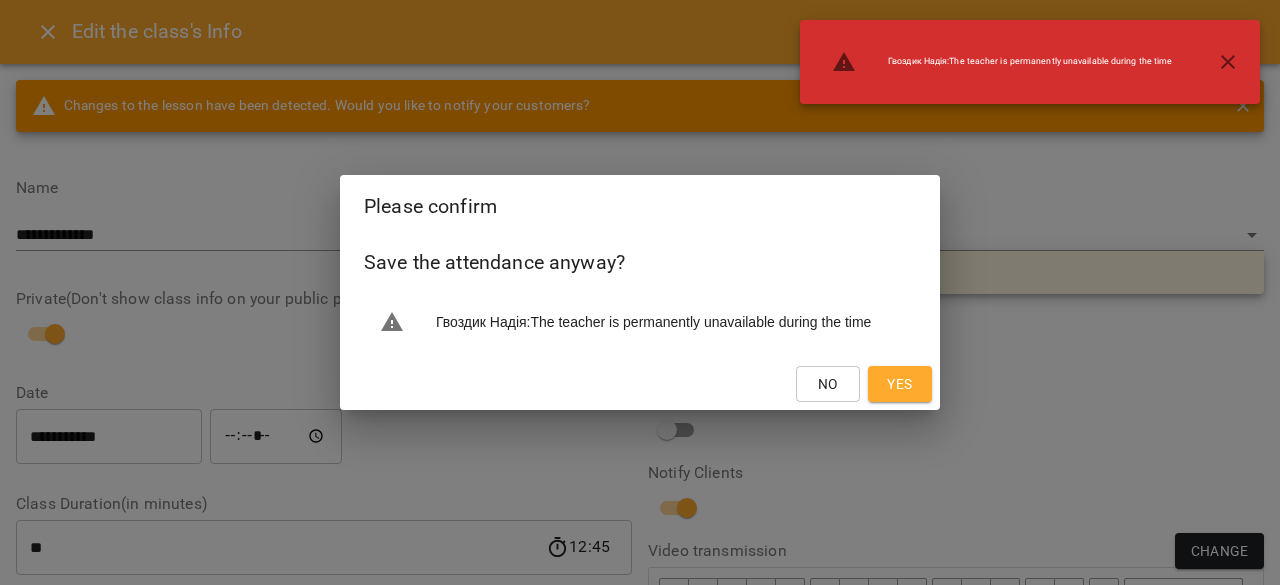 click on "Yes" at bounding box center (899, 384) 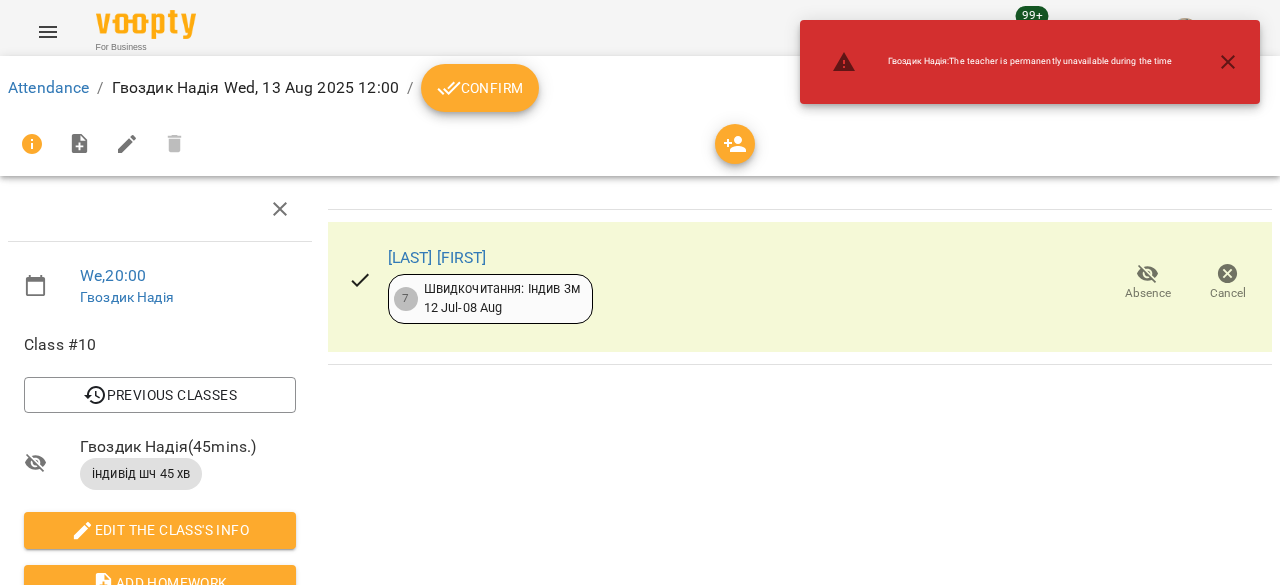 click on "For Business 99+ EN" at bounding box center (640, 32) 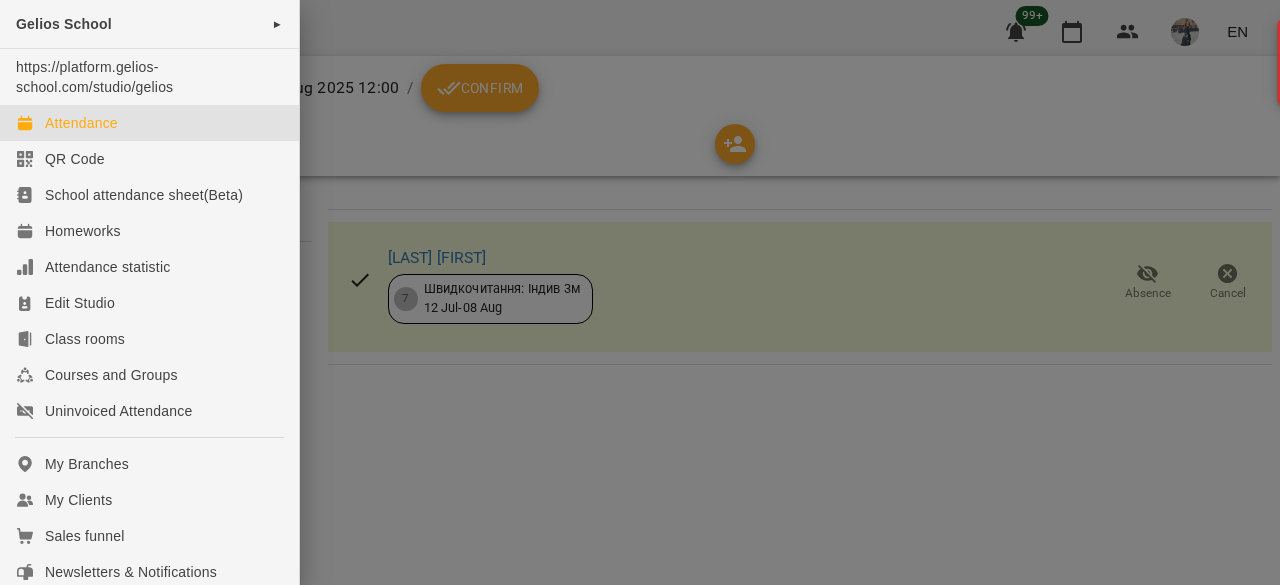 click on "Attendance" at bounding box center (81, 123) 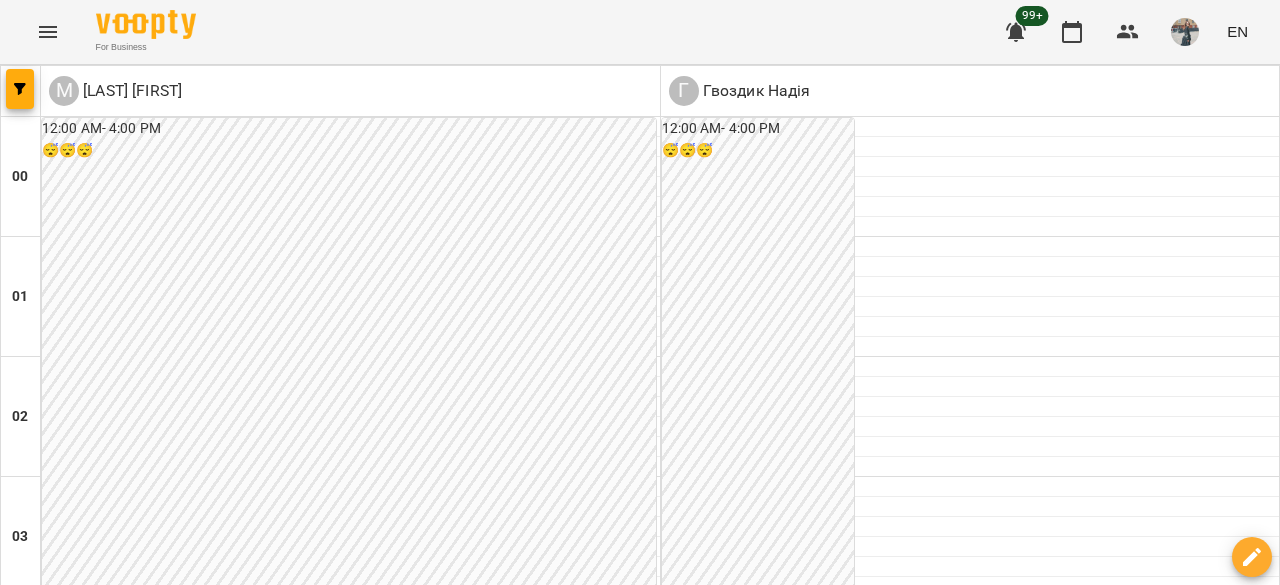 scroll, scrollTop: 1000, scrollLeft: 0, axis: vertical 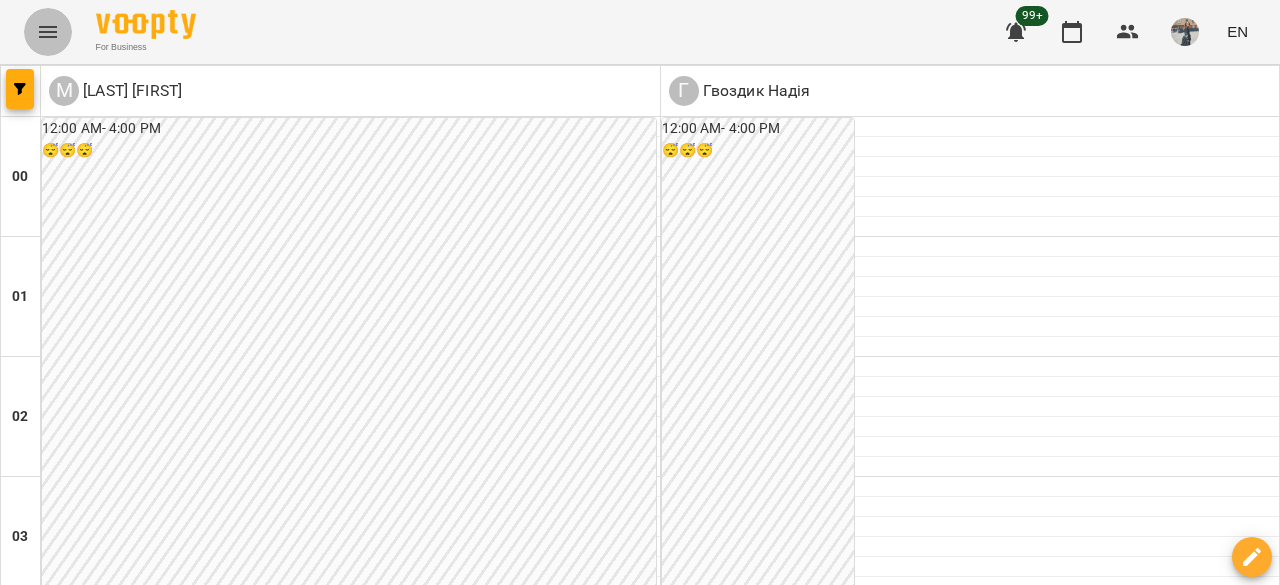 click at bounding box center (48, 32) 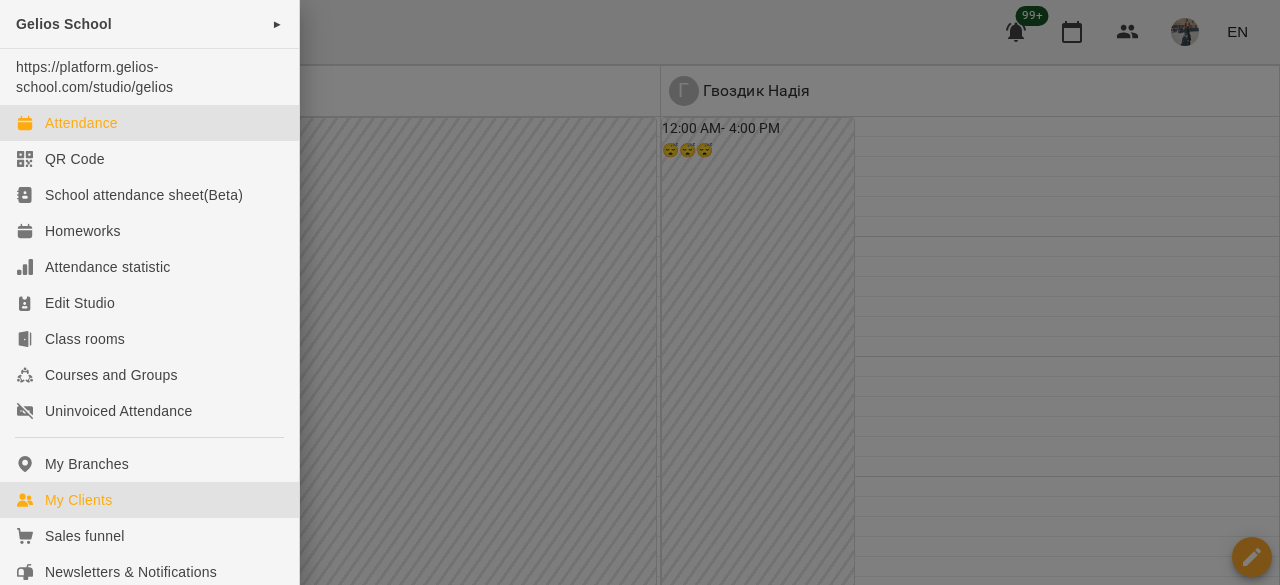 click on "My Clients" at bounding box center (78, 500) 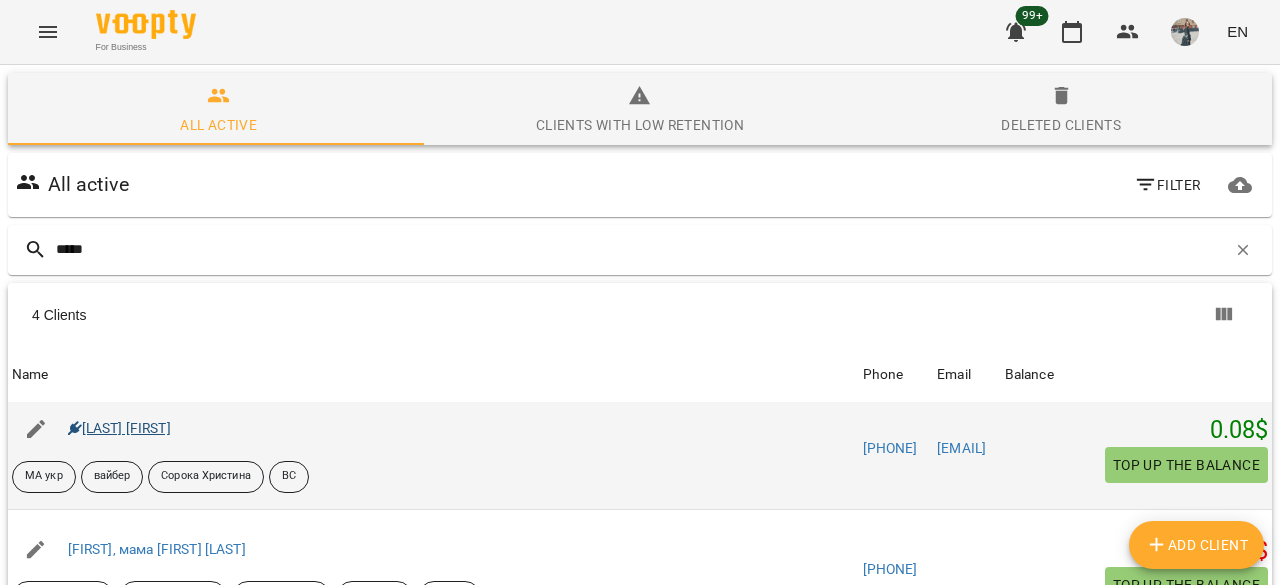 scroll, scrollTop: 38, scrollLeft: 0, axis: vertical 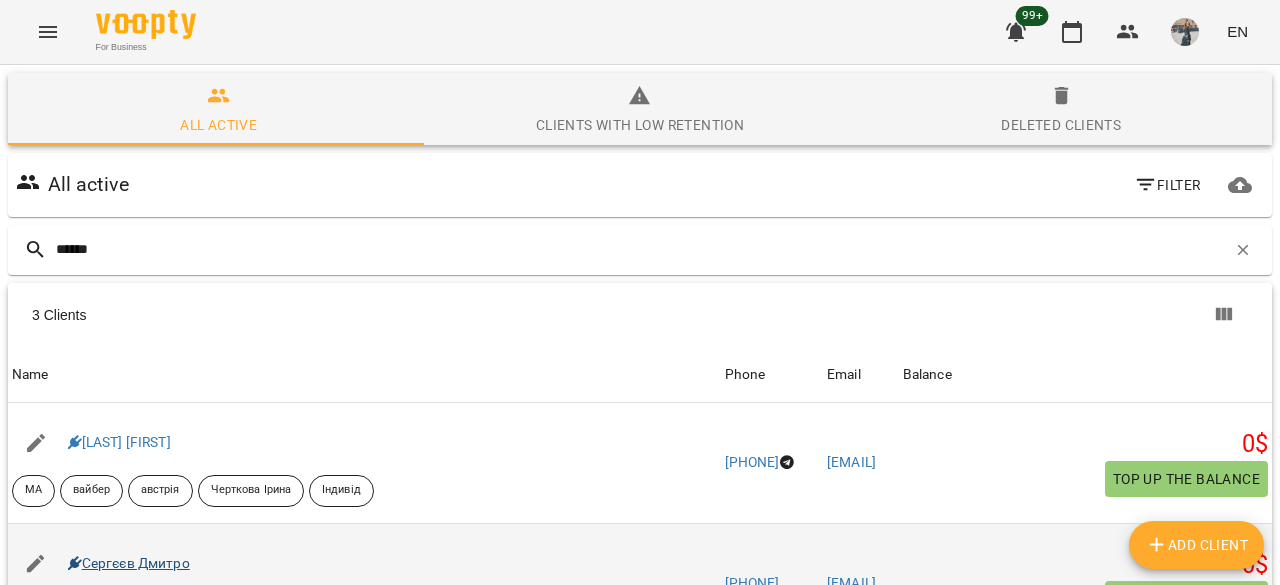 type on "******" 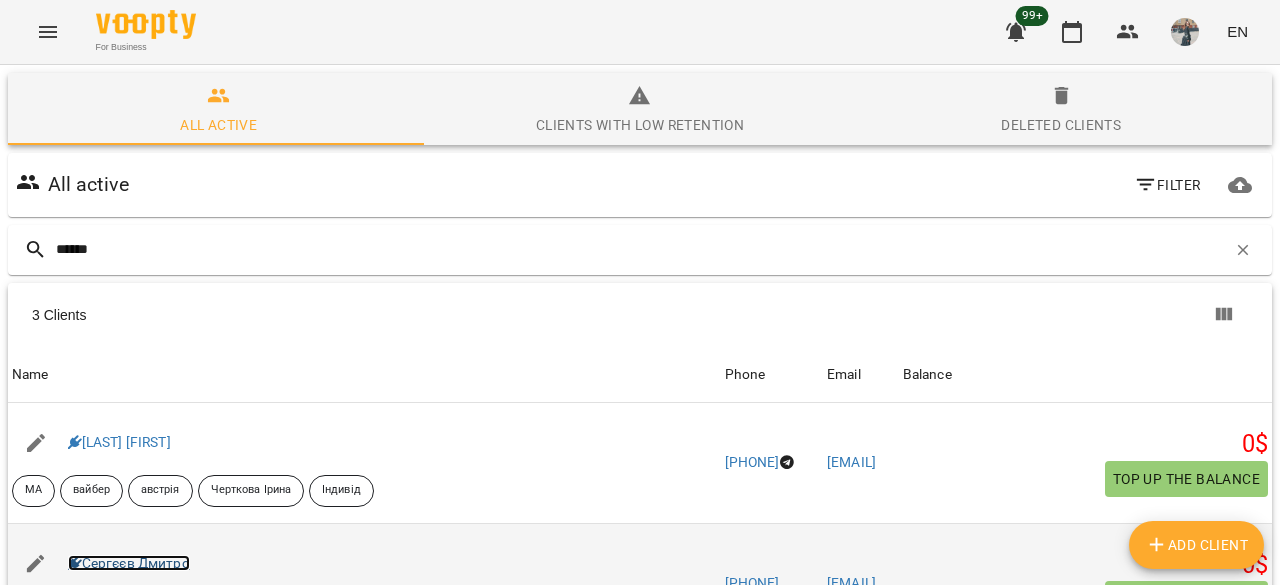 click on "Сергєєв Дмитро" at bounding box center [129, 563] 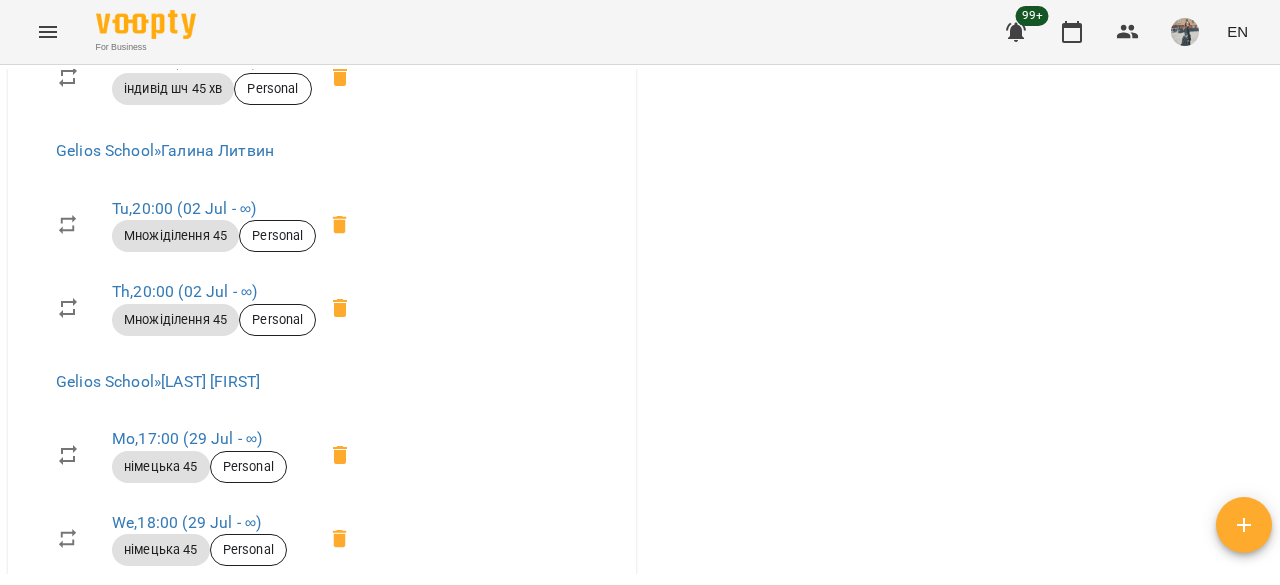 scroll, scrollTop: 1900, scrollLeft: 0, axis: vertical 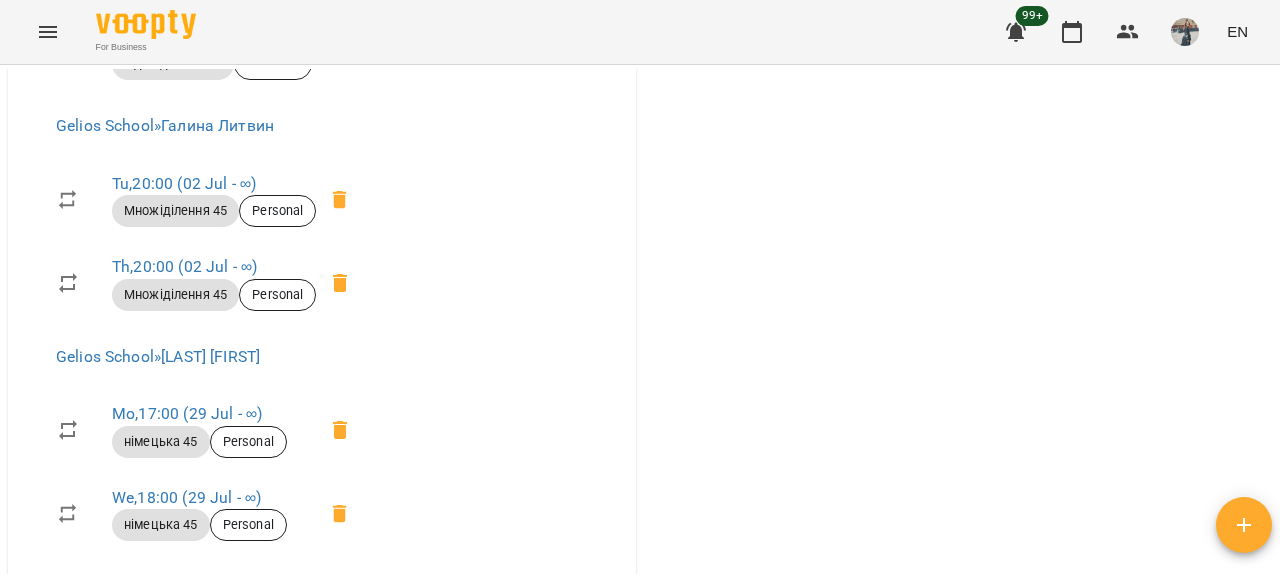 click 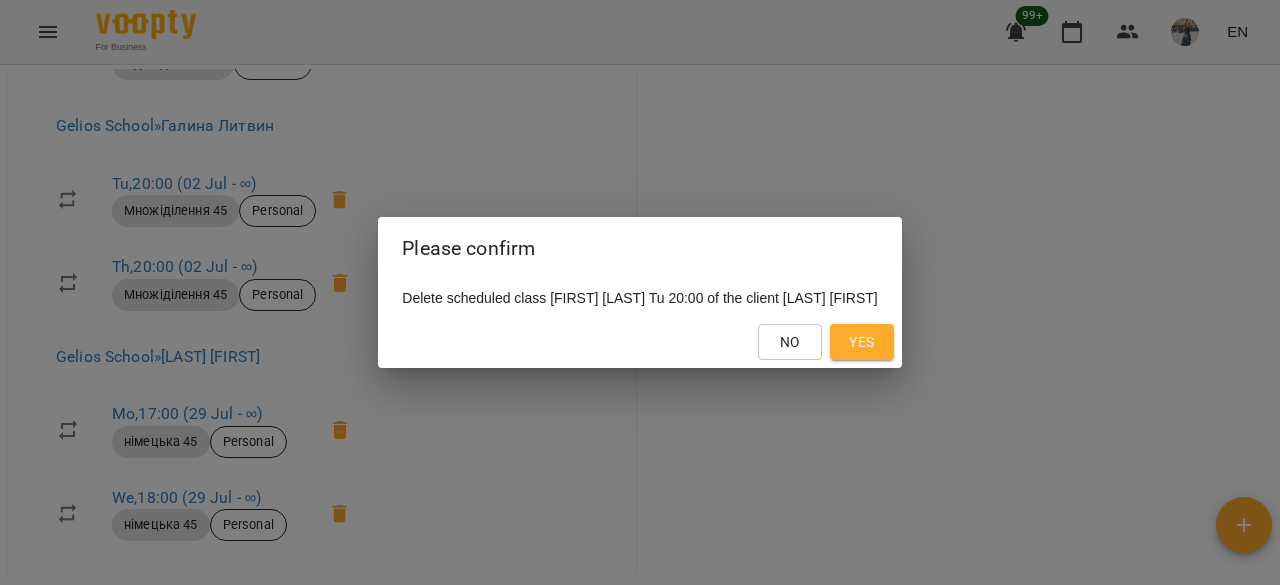 click on "Yes" at bounding box center [862, 342] 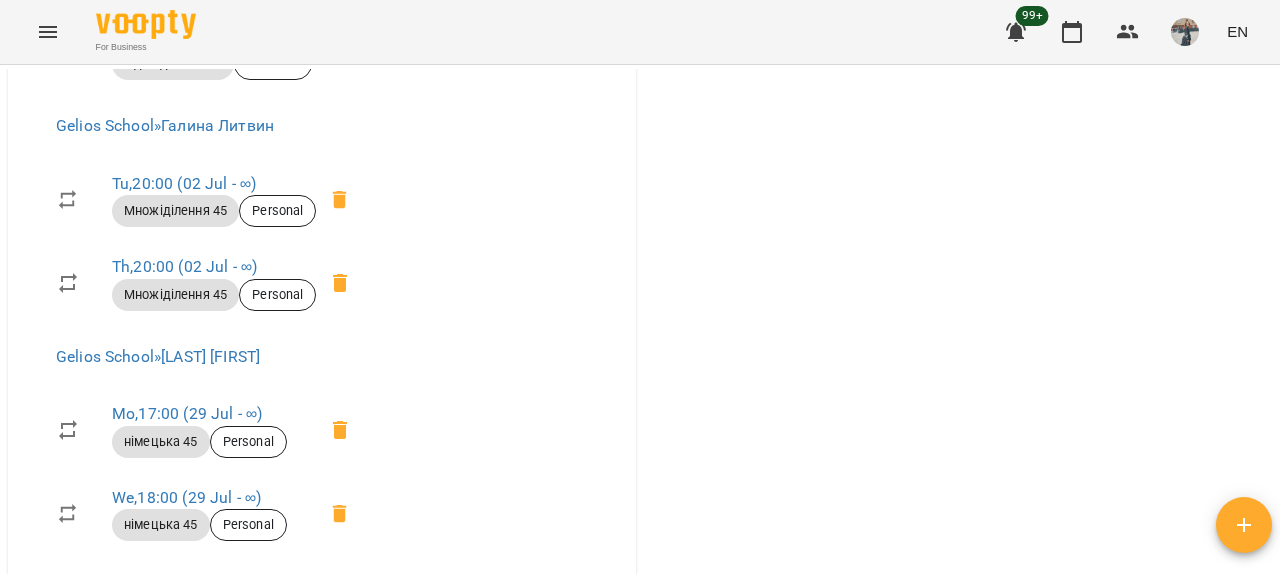 click on "Personal" at bounding box center [277, 295] 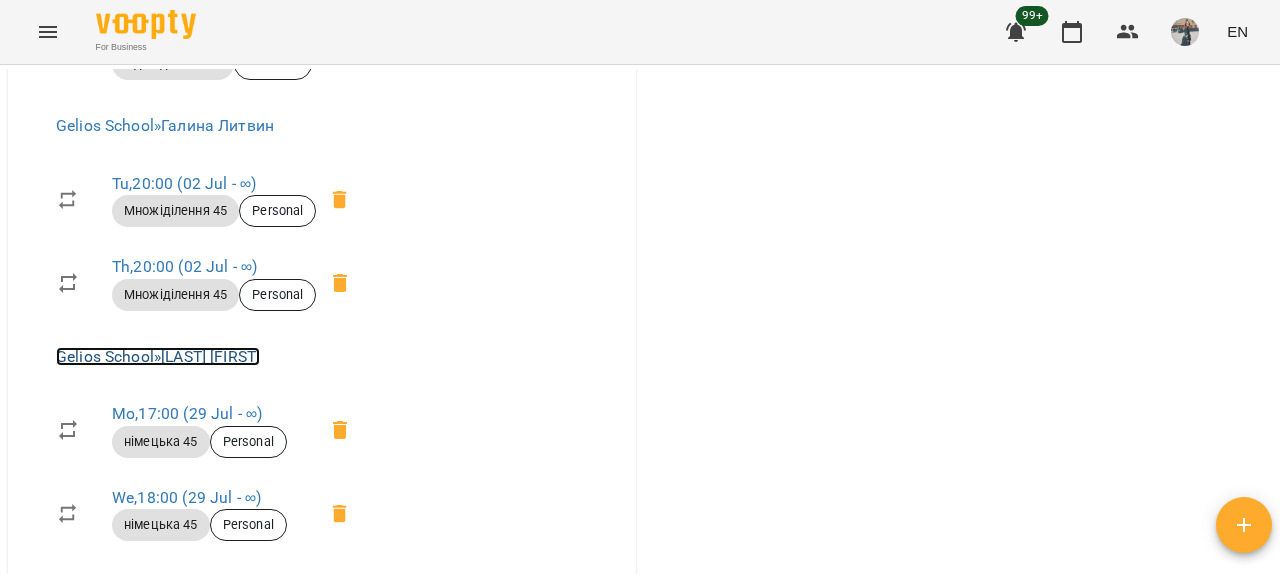 click on "Gelios School  »  [LAST] [FIRST]" at bounding box center (158, 356) 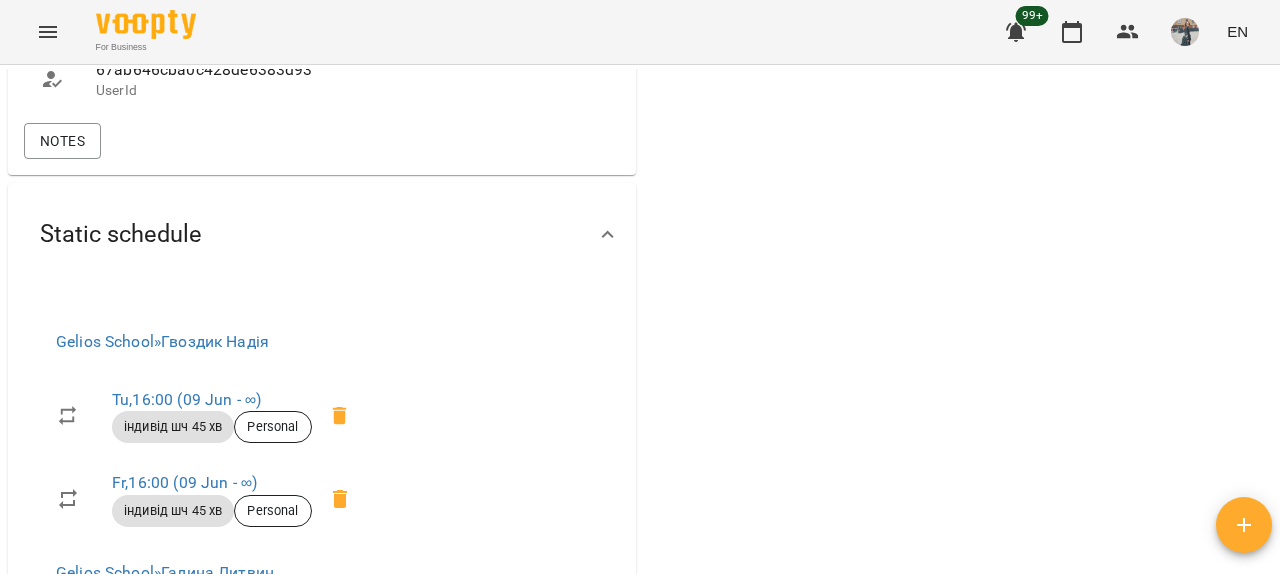 scroll, scrollTop: 1953, scrollLeft: 0, axis: vertical 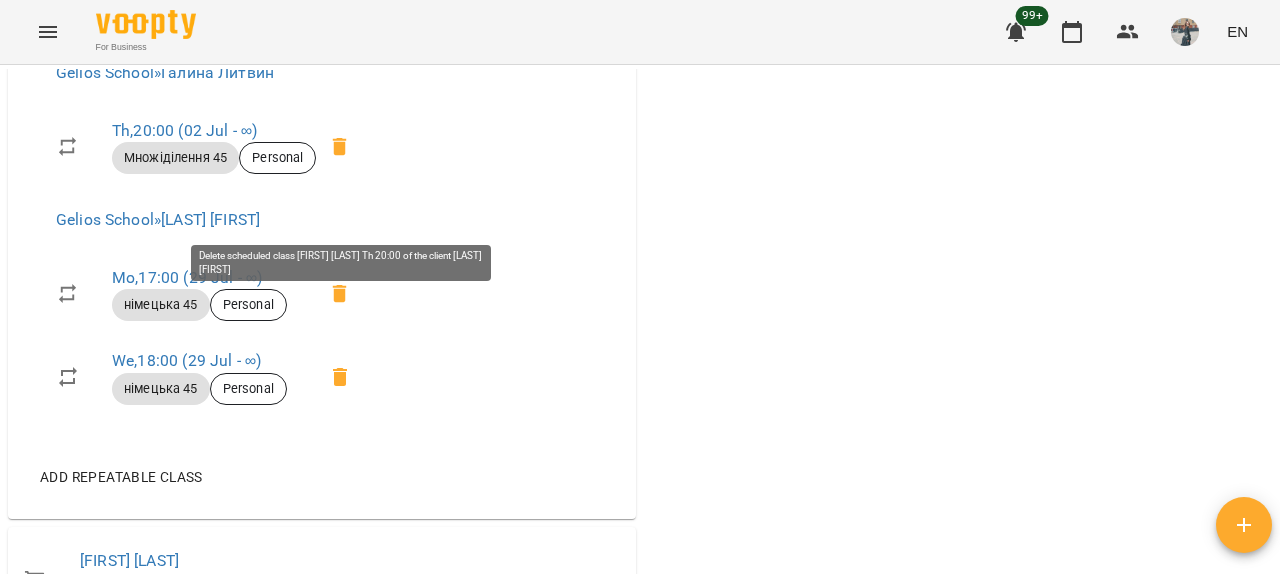 click 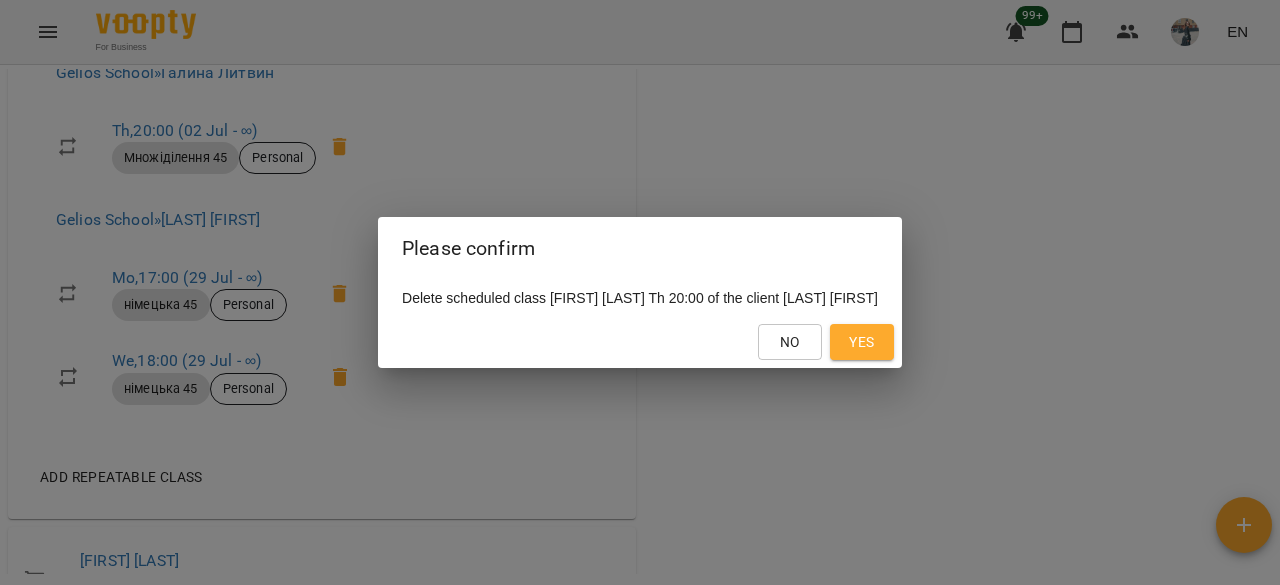 click on "Yes" at bounding box center (862, 342) 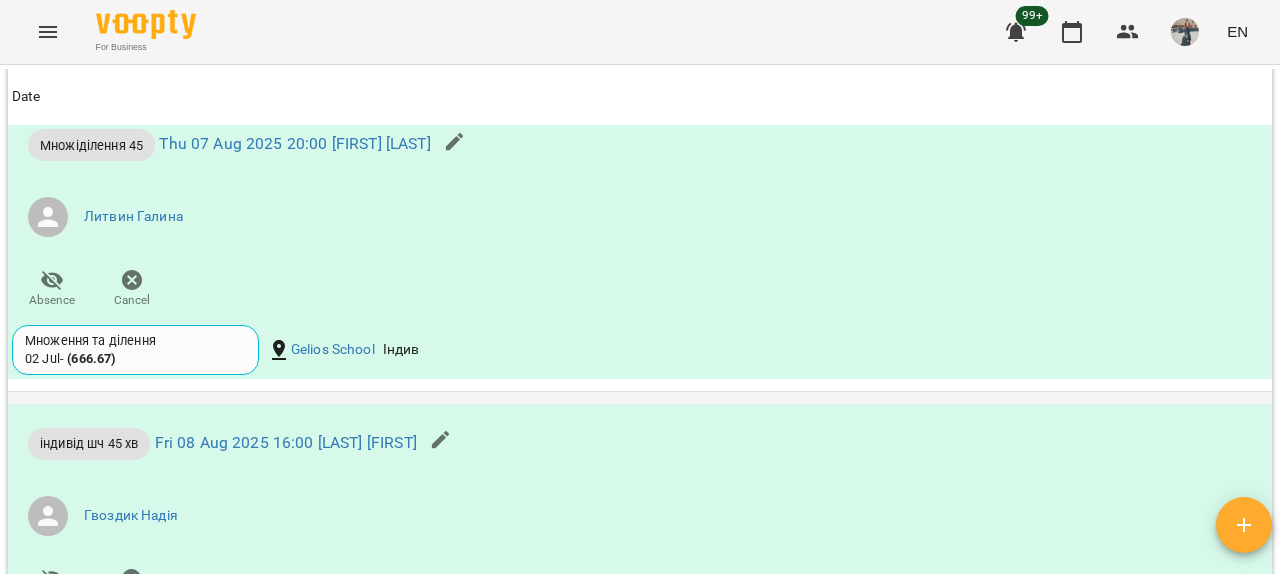 scroll, scrollTop: 4644, scrollLeft: 0, axis: vertical 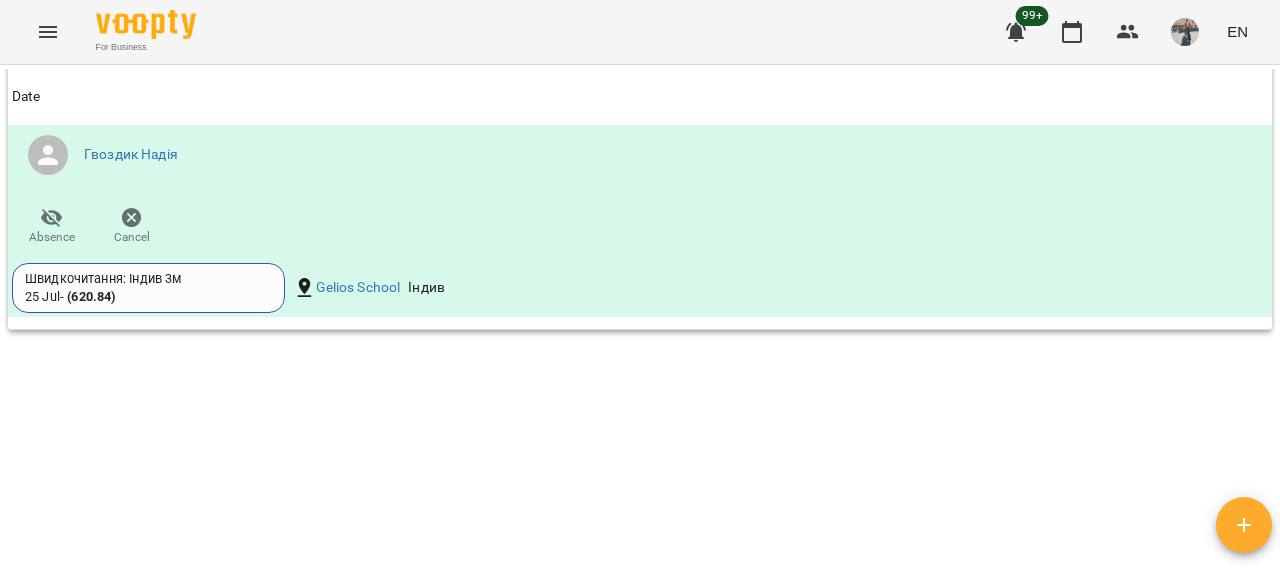 click at bounding box center [48, 32] 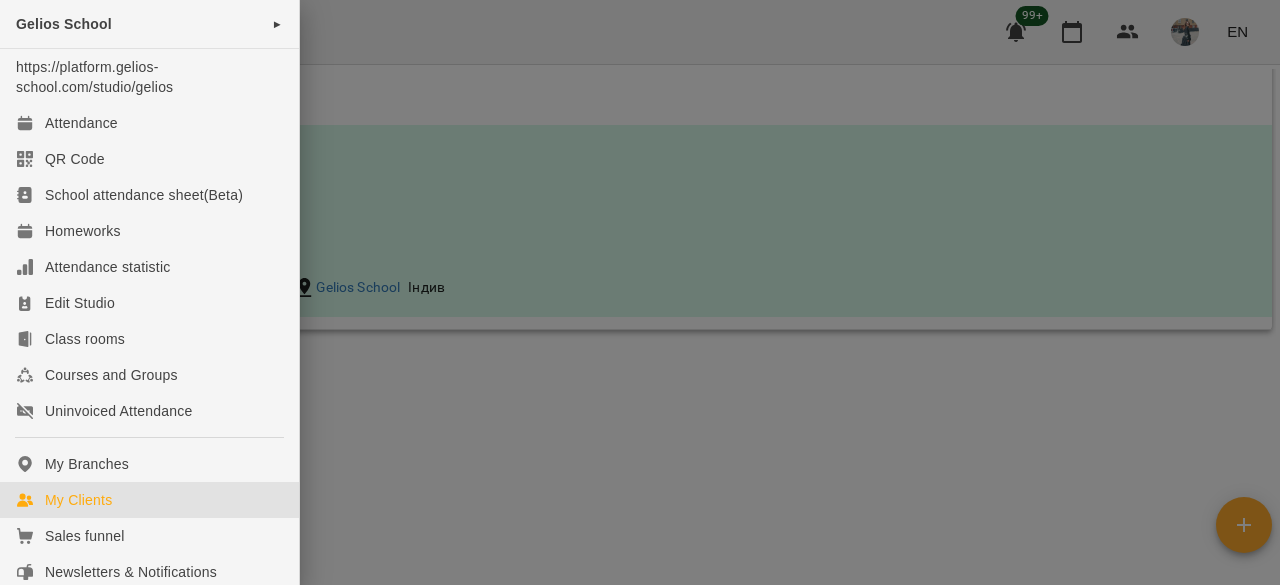 click on "My Clients" at bounding box center [149, 500] 